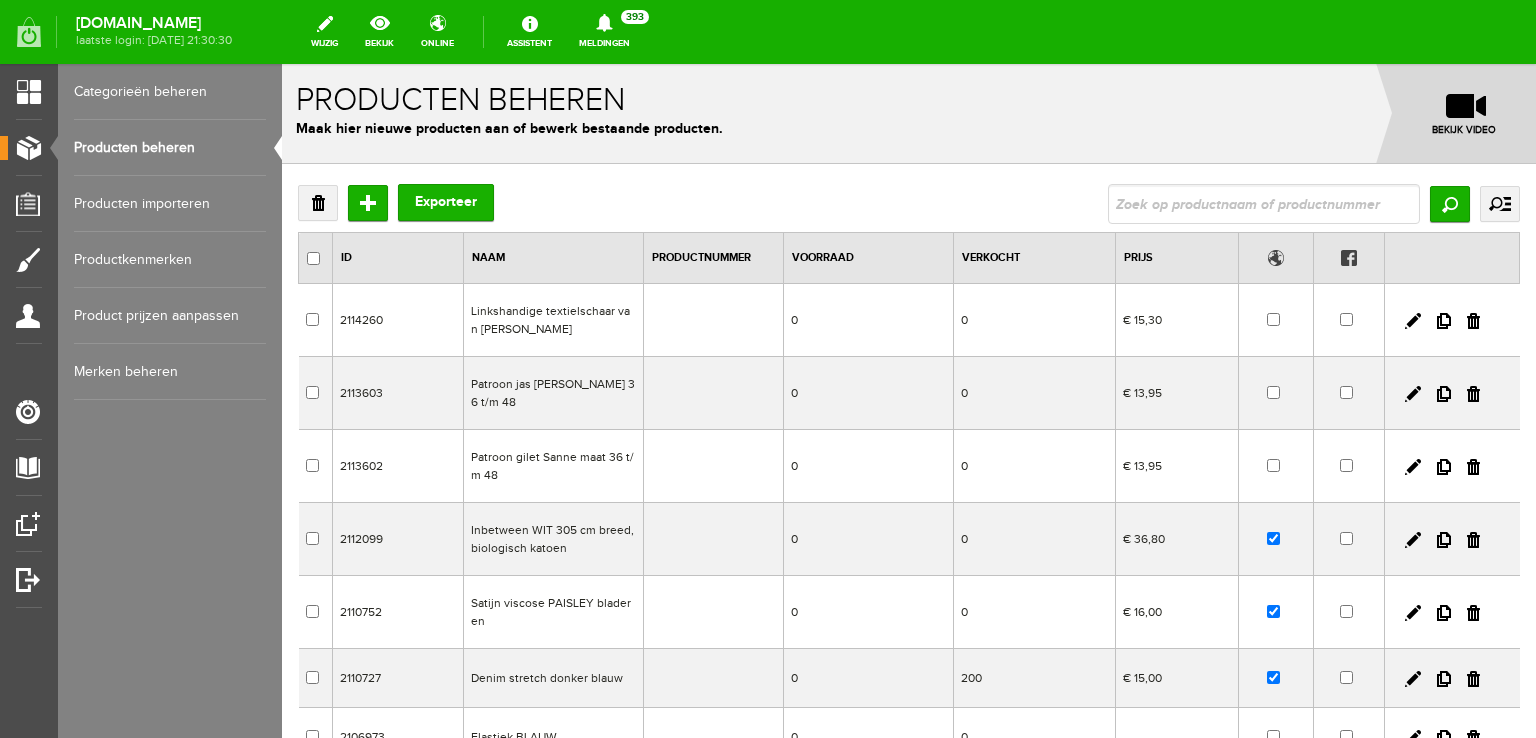 scroll, scrollTop: 0, scrollLeft: 0, axis: both 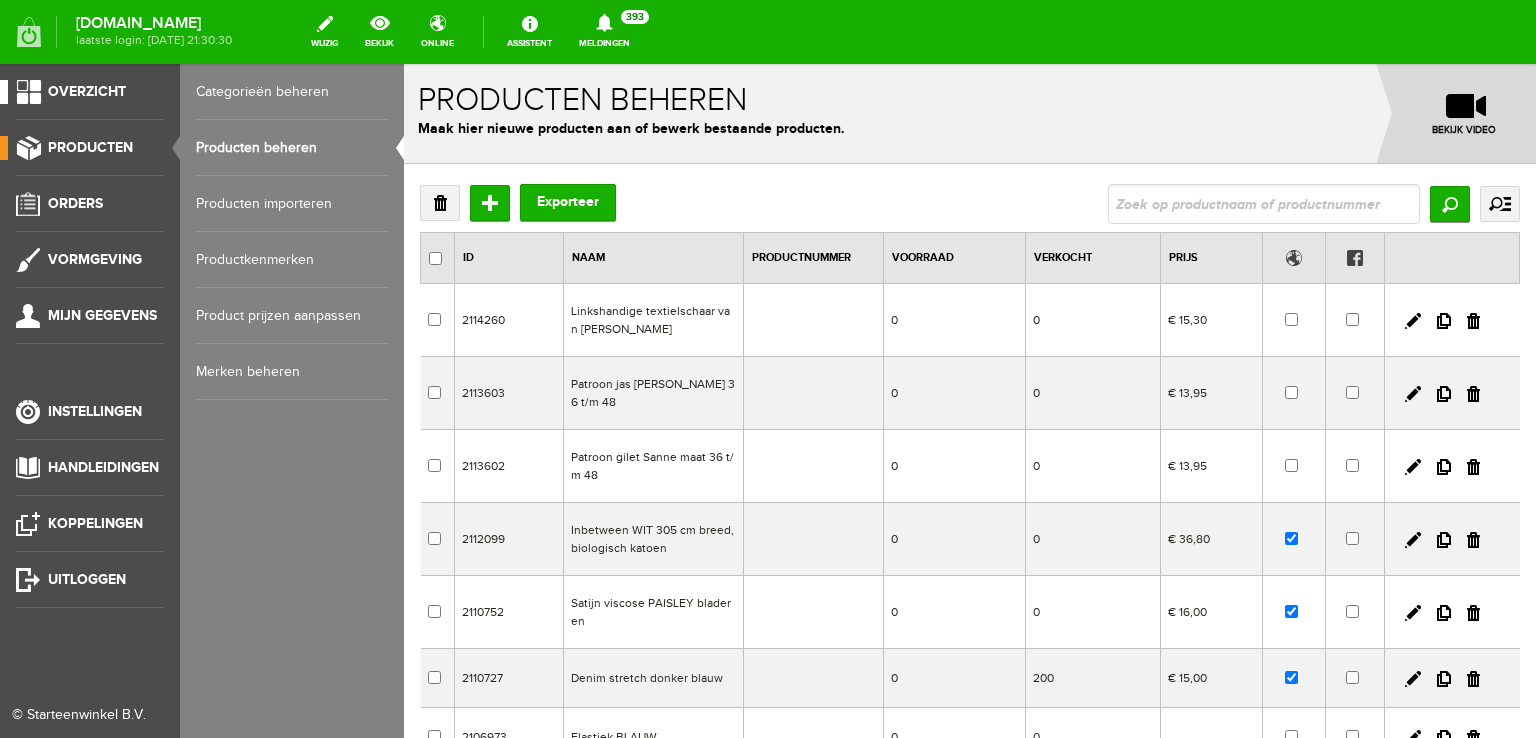 click on "Overzicht" at bounding box center [87, 91] 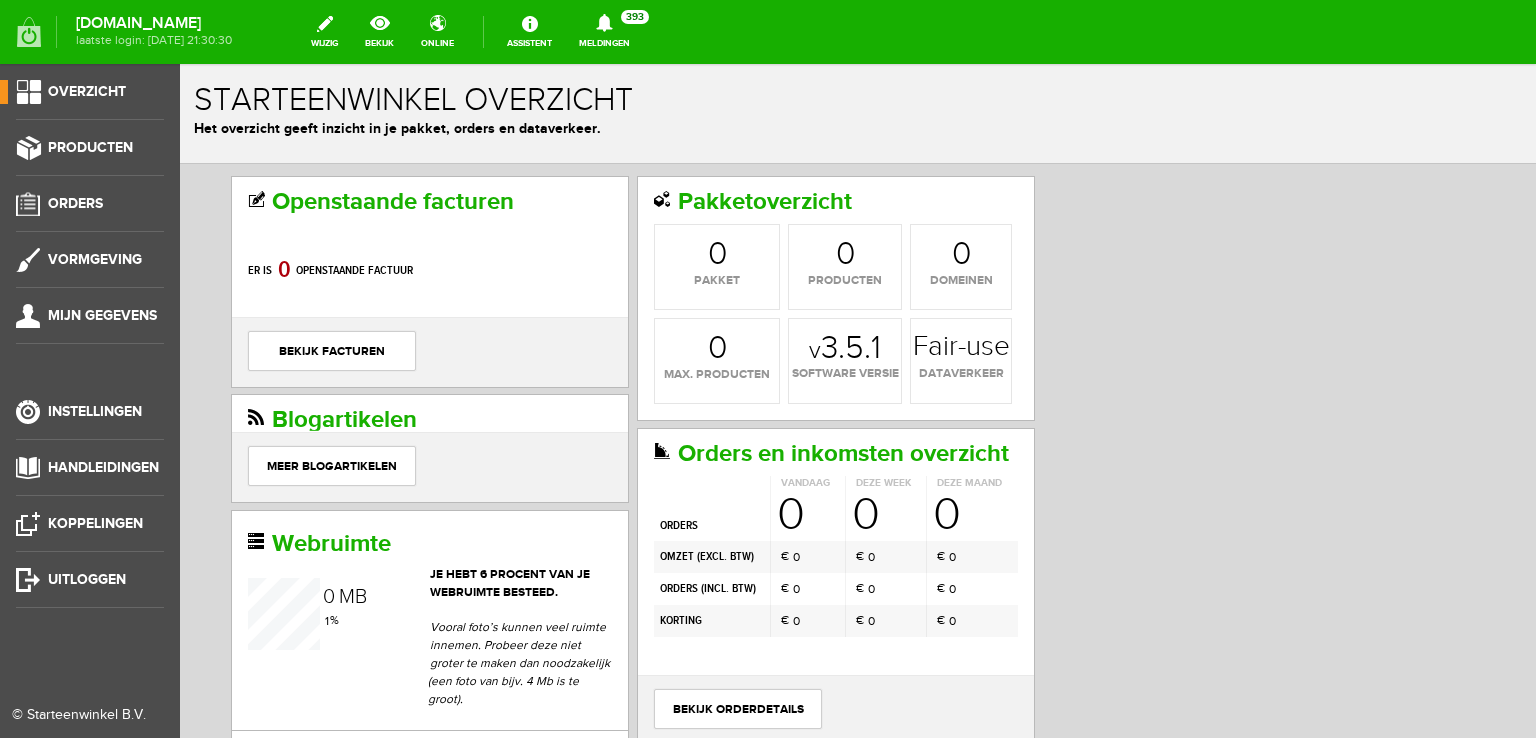 scroll, scrollTop: 0, scrollLeft: 0, axis: both 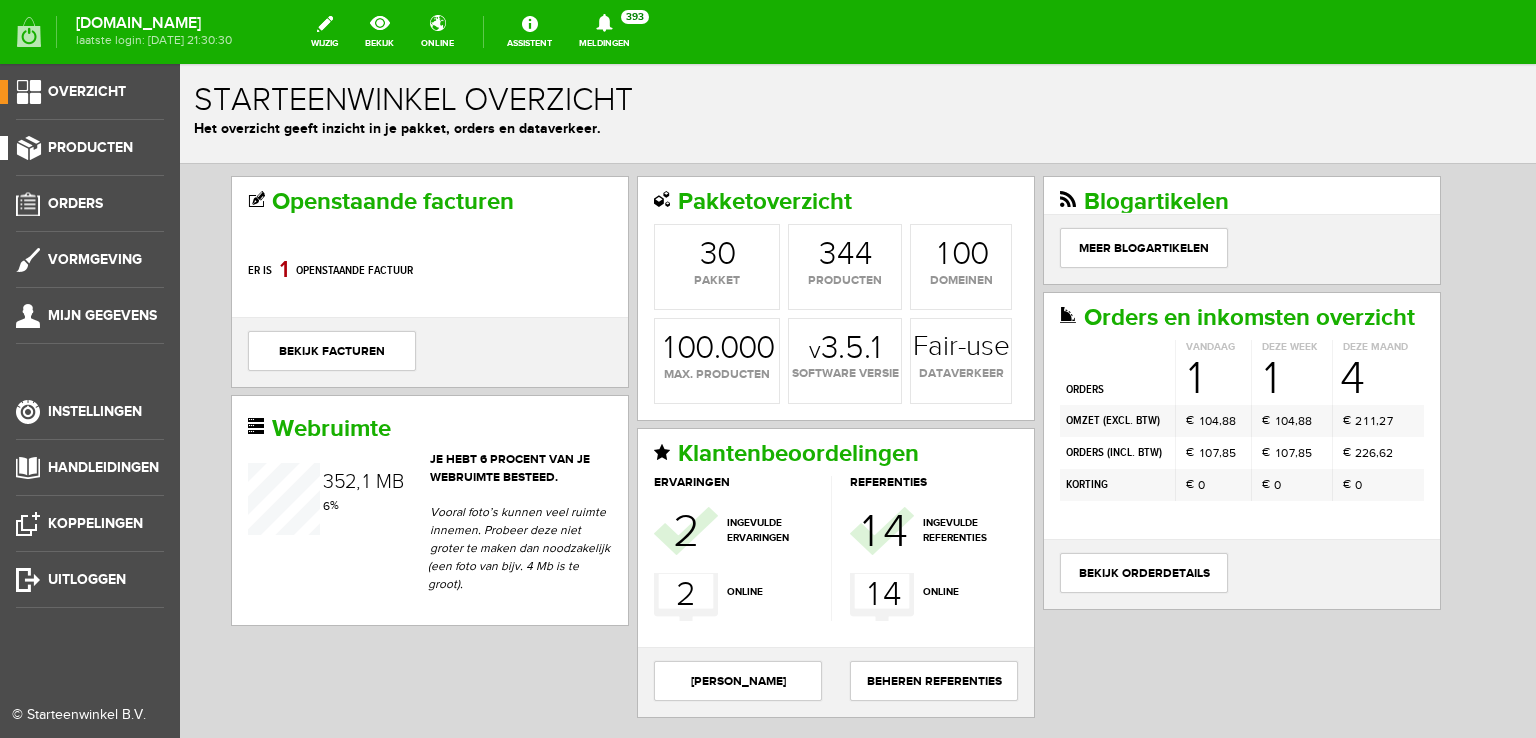 click on "Producten" at bounding box center [90, 147] 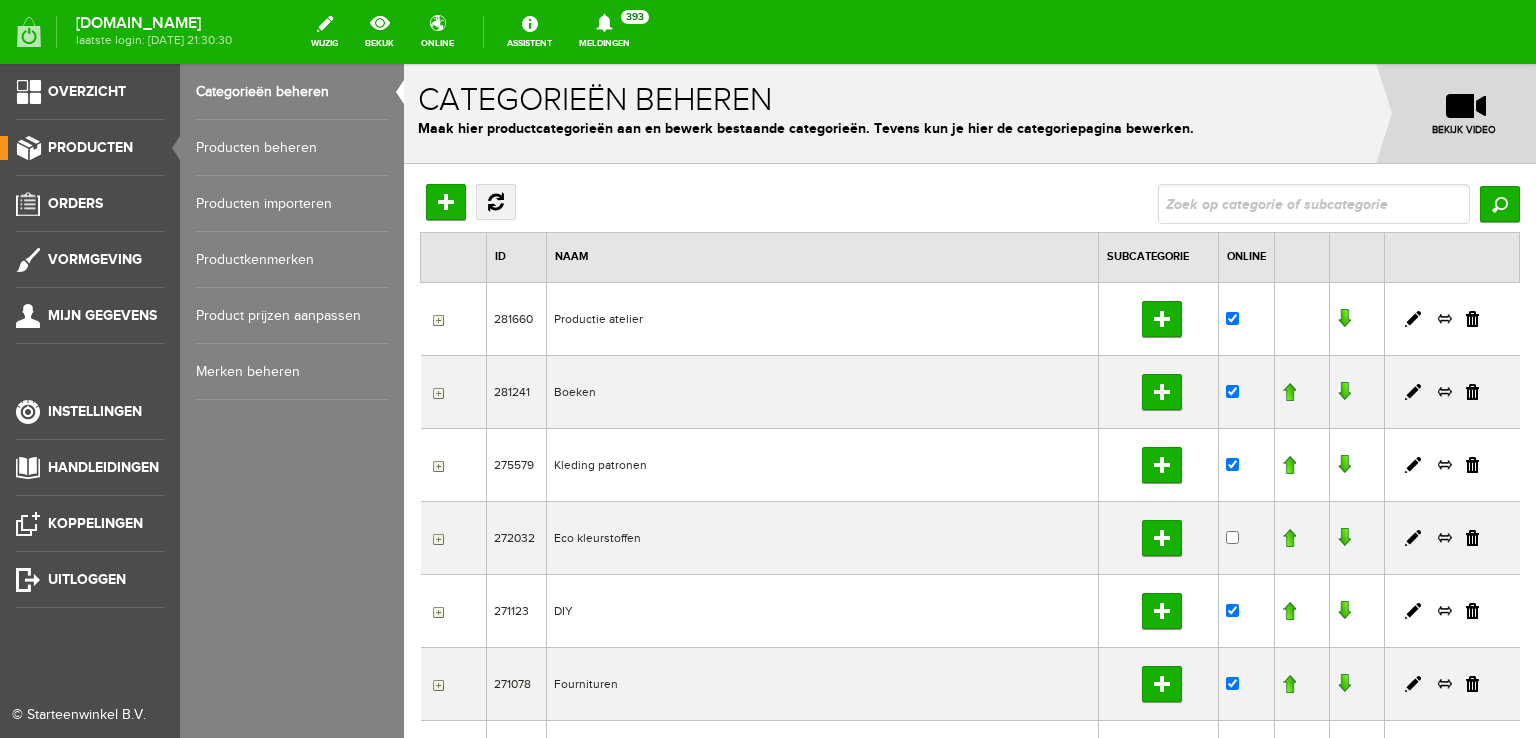 scroll, scrollTop: 0, scrollLeft: 0, axis: both 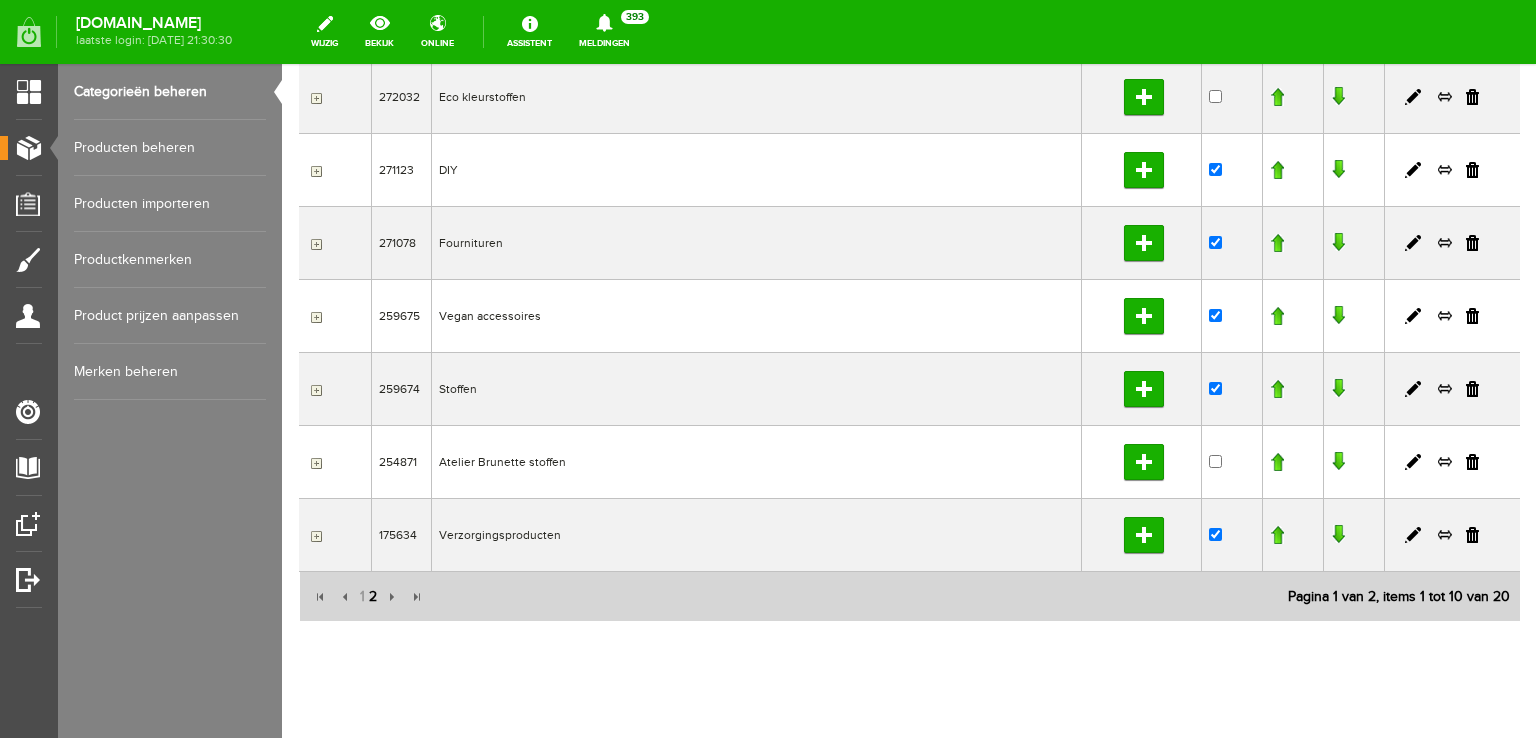 click on "2" at bounding box center [373, 597] 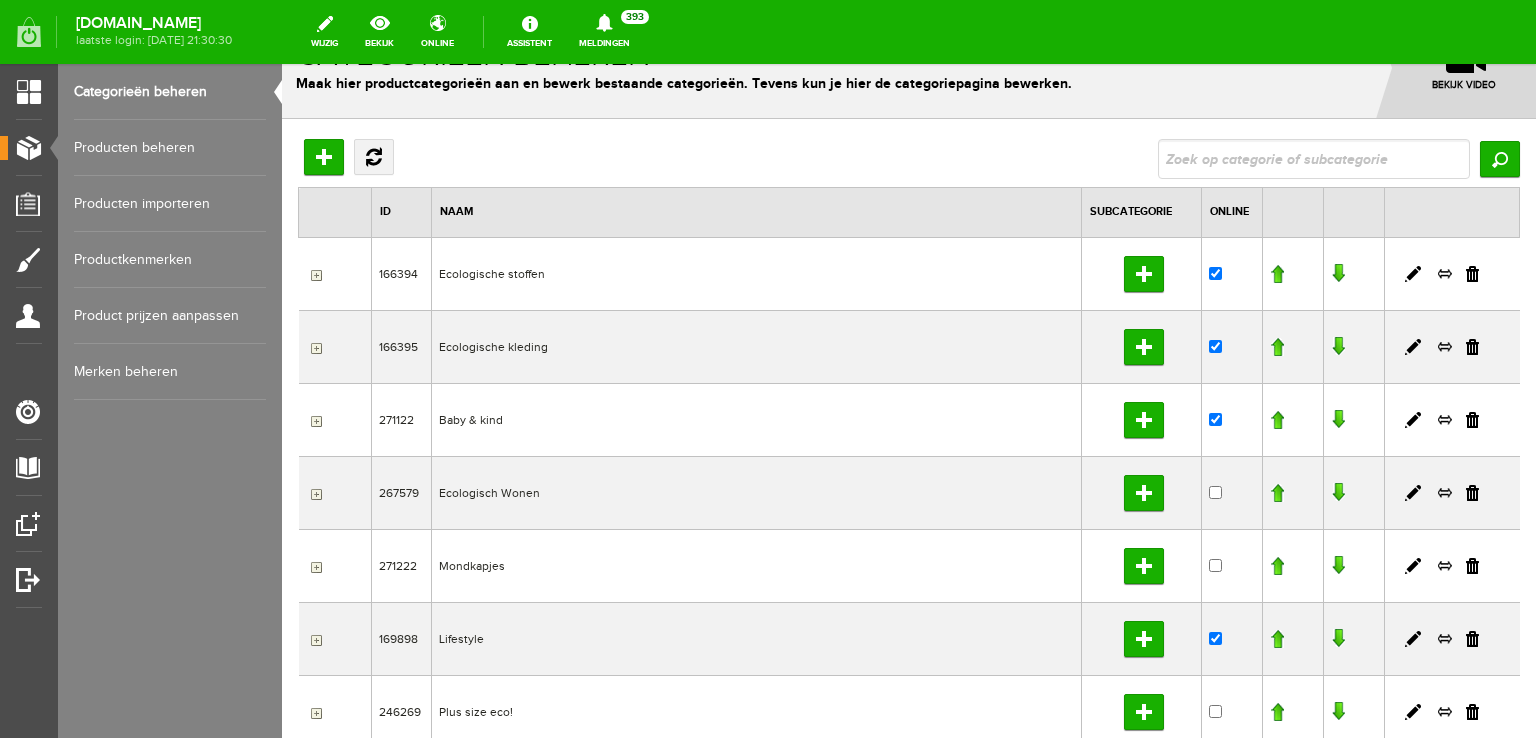 scroll, scrollTop: 39, scrollLeft: 0, axis: vertical 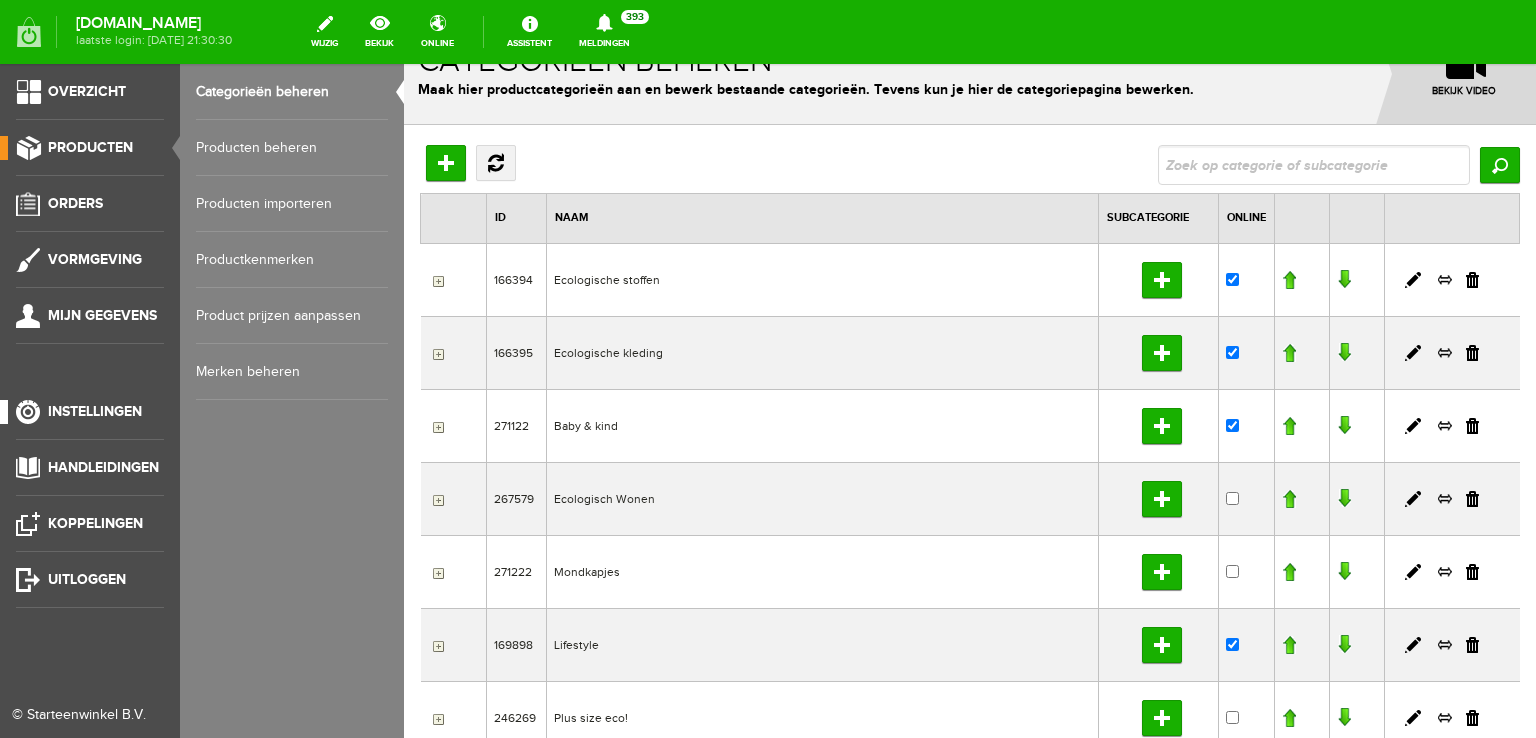 click on "Instellingen" at bounding box center (95, 411) 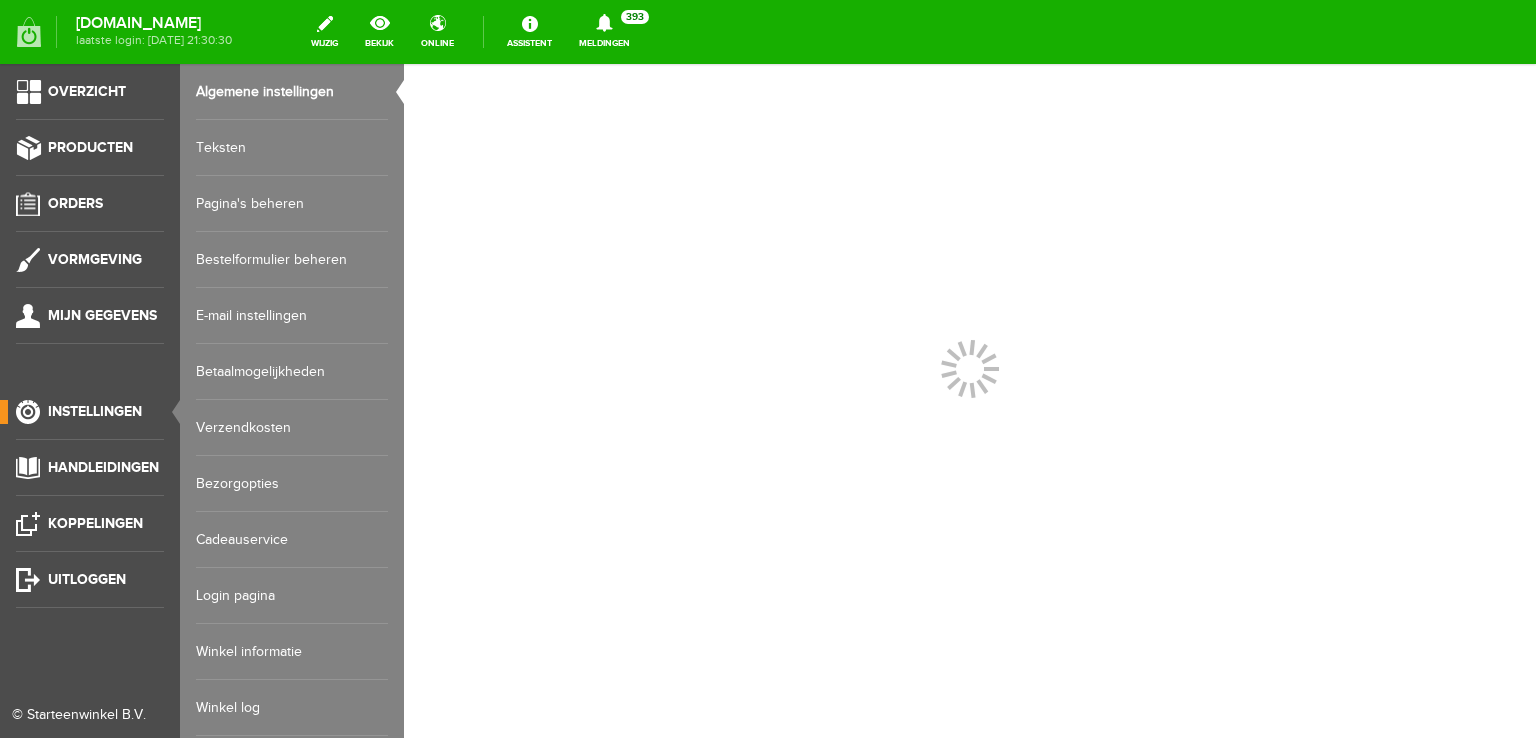 scroll, scrollTop: 0, scrollLeft: 0, axis: both 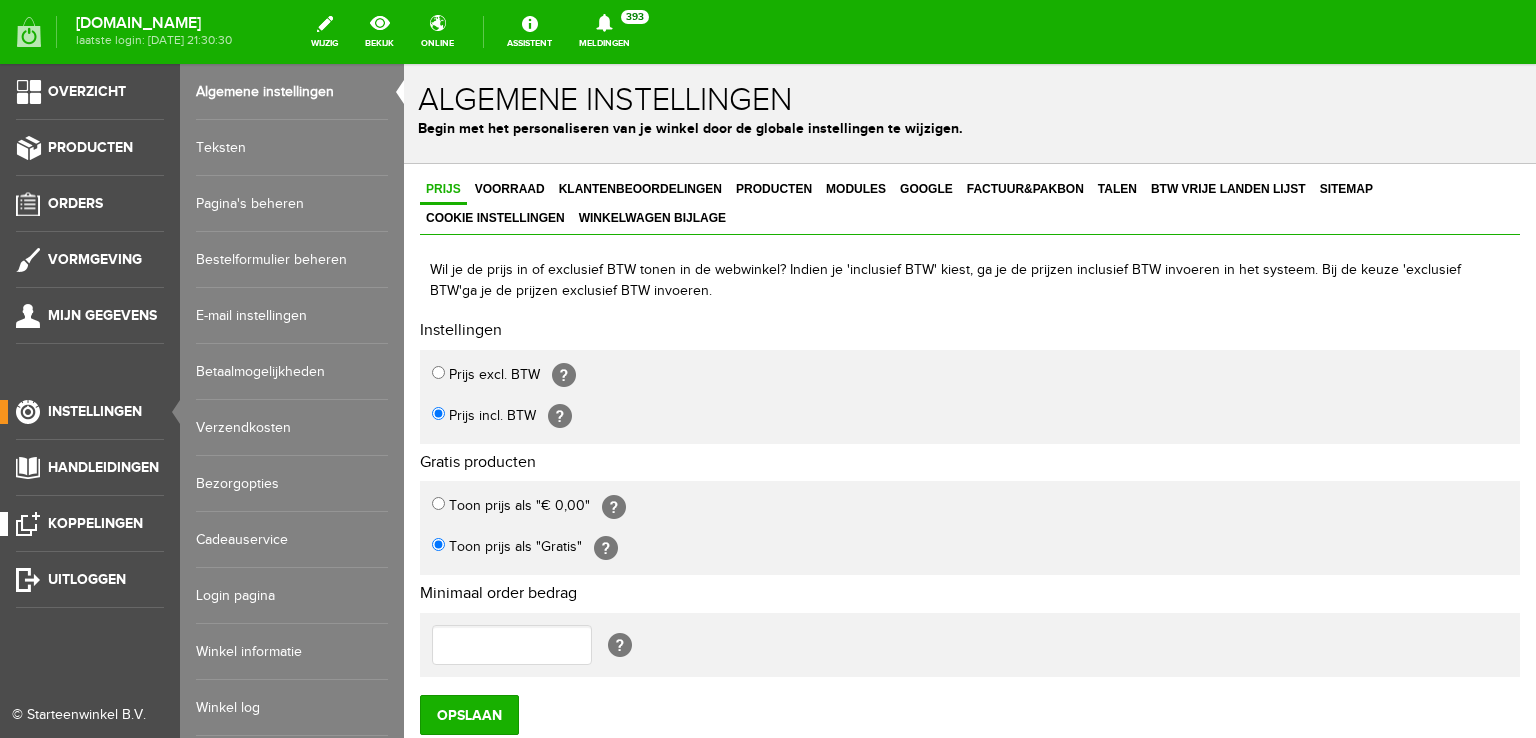 click on "Koppelingen" at bounding box center (95, 523) 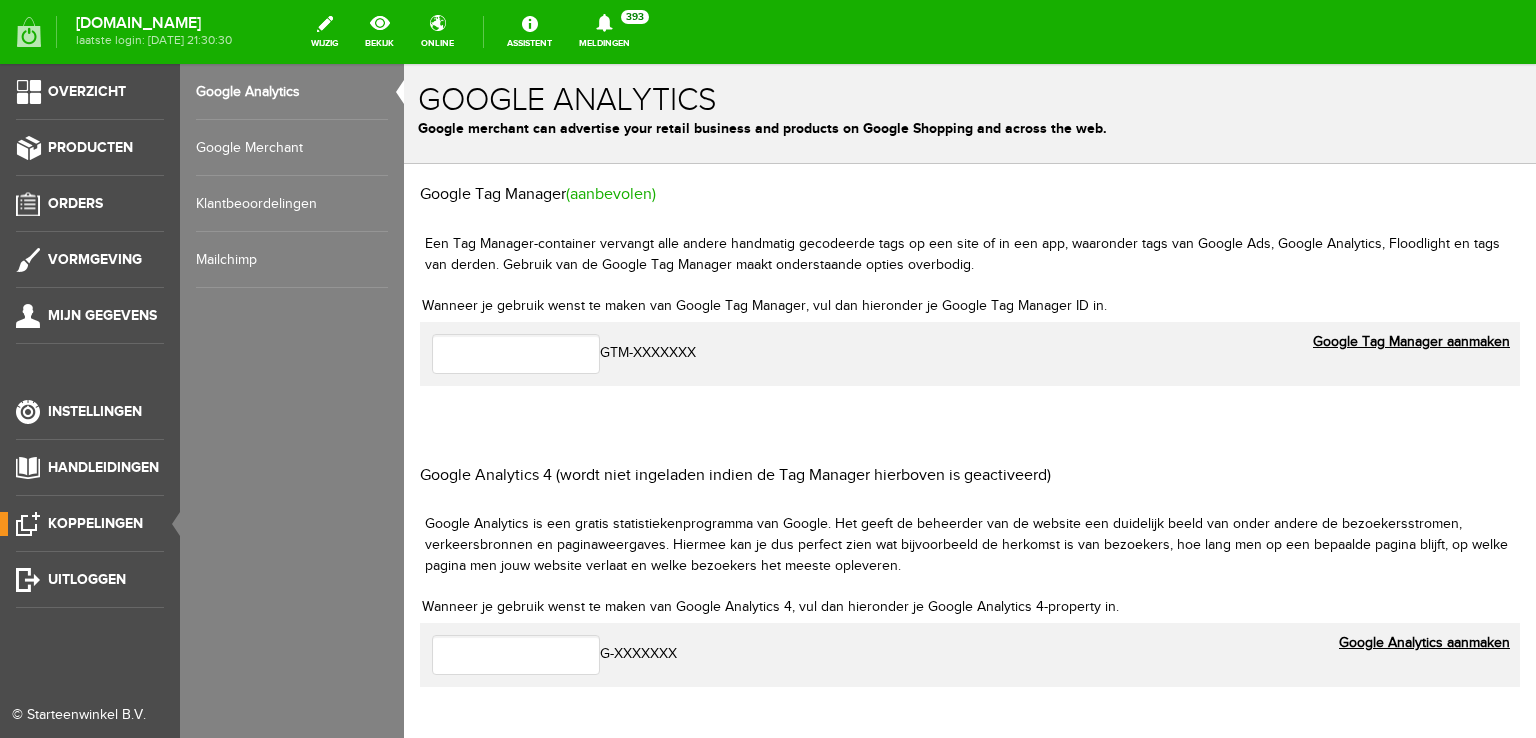 scroll, scrollTop: 0, scrollLeft: 0, axis: both 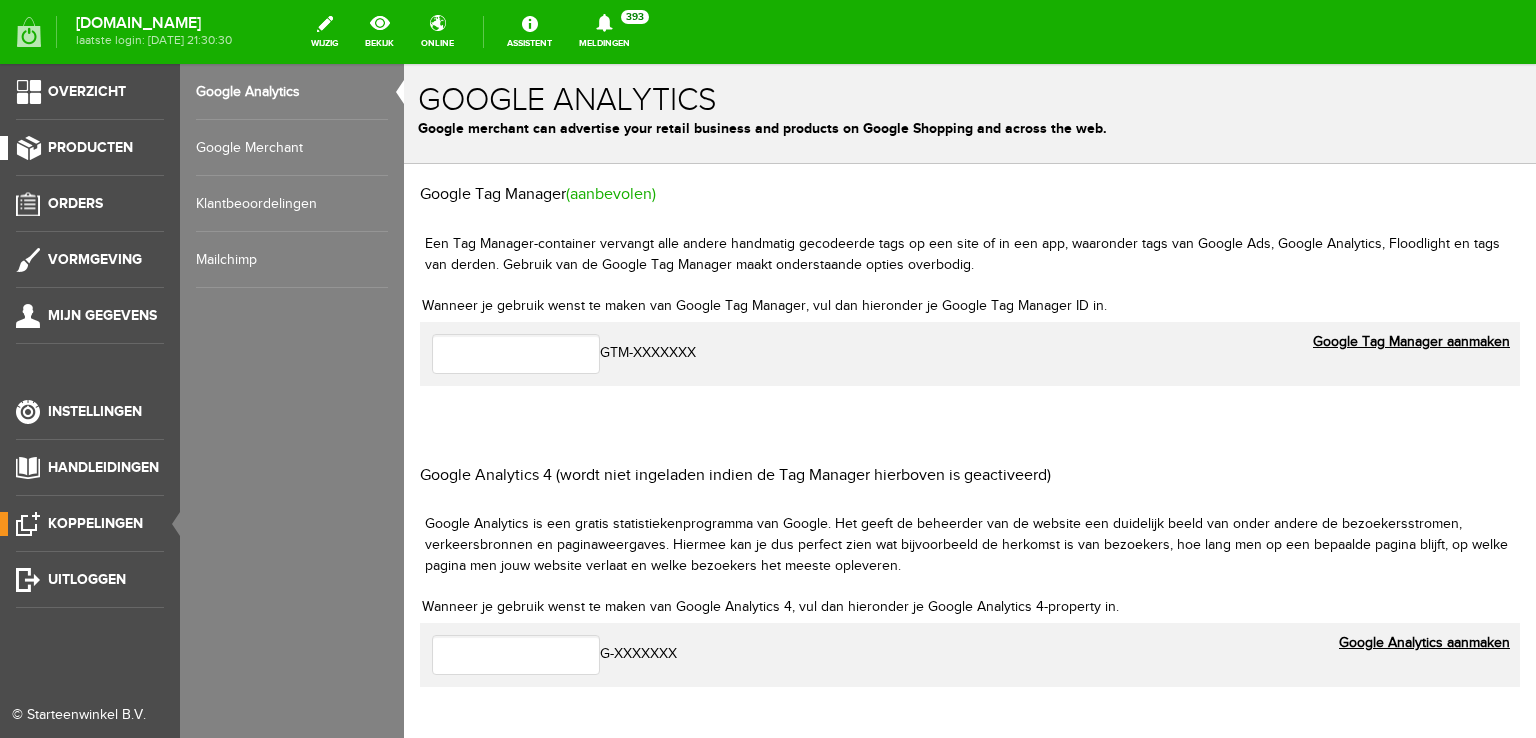 click on "Producten" at bounding box center (90, 147) 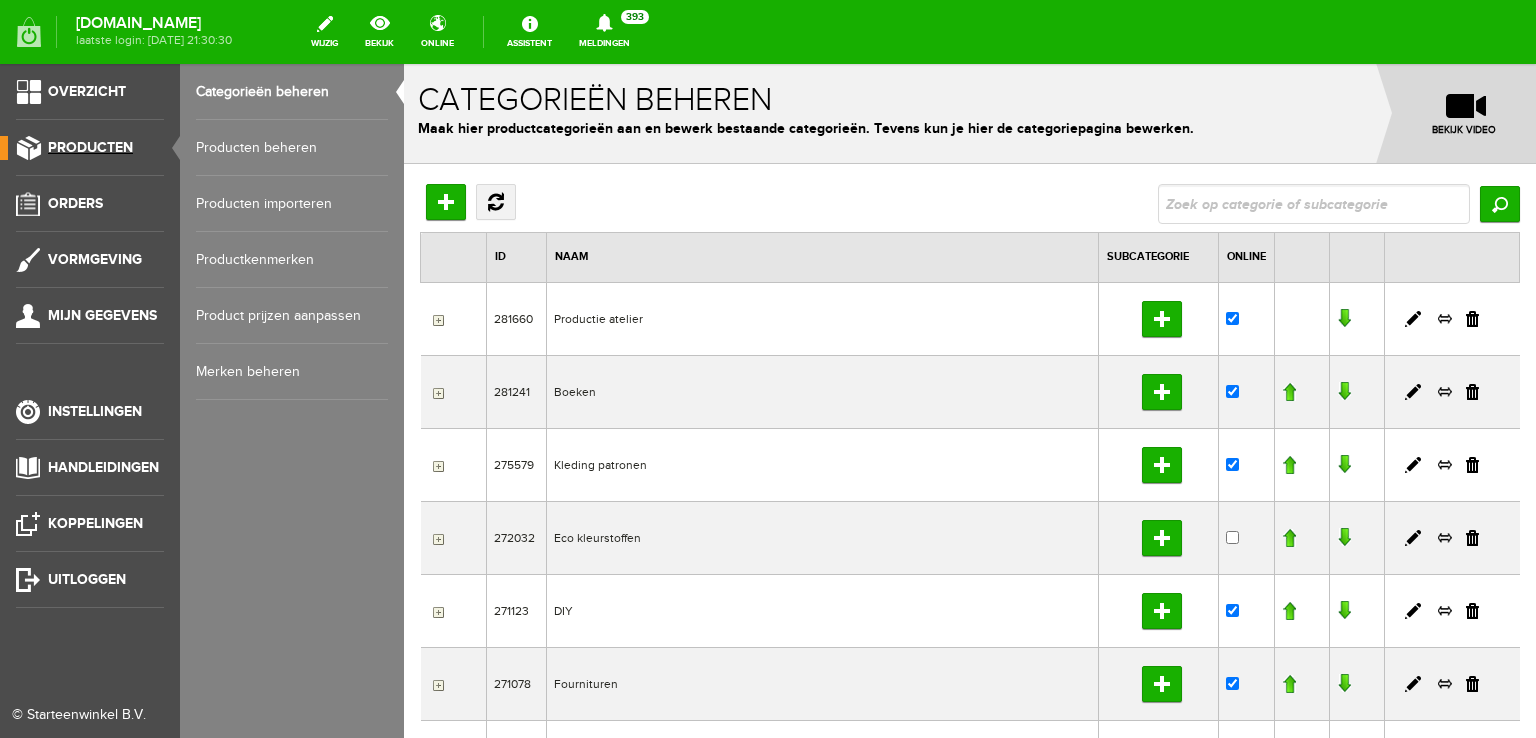 scroll, scrollTop: 0, scrollLeft: 0, axis: both 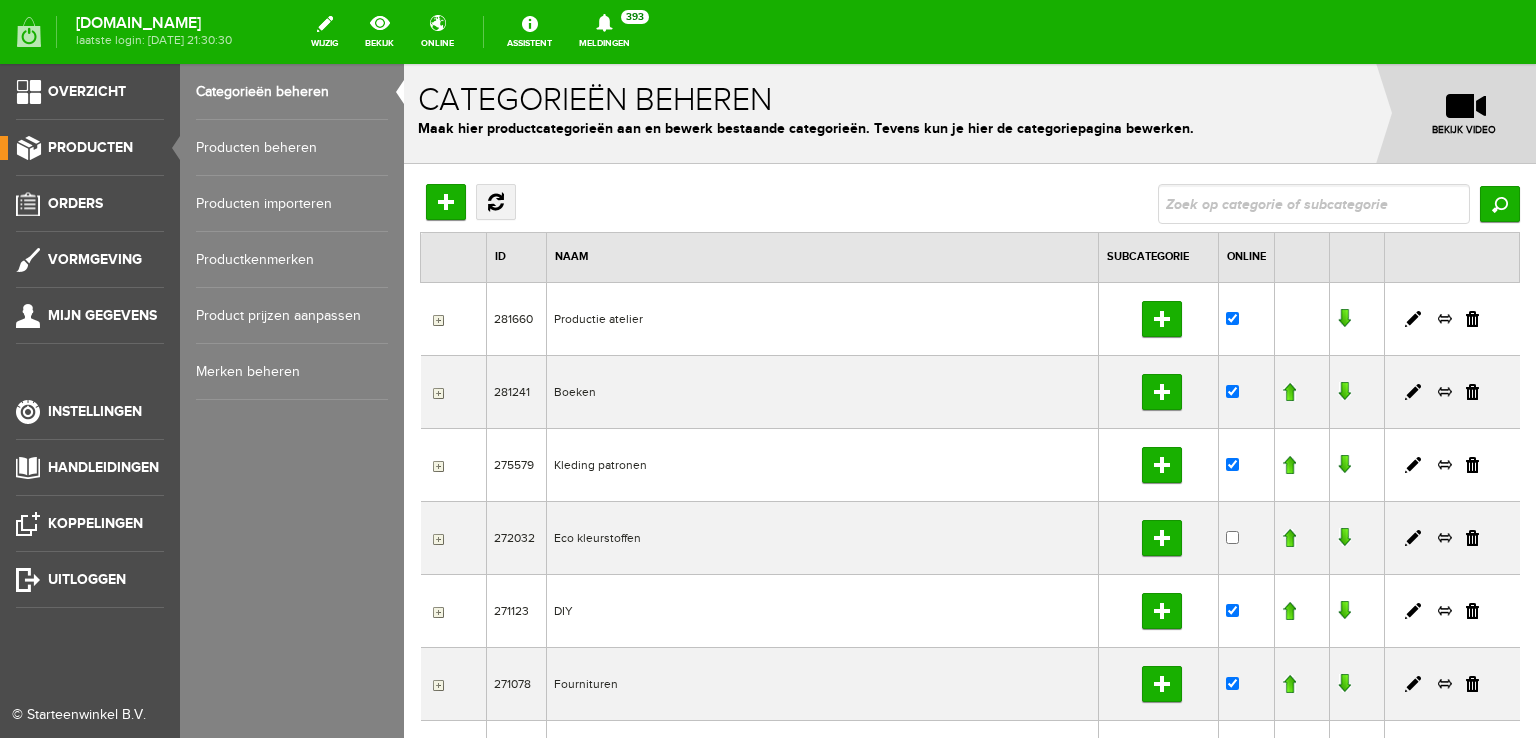 click on "Merken beheren" at bounding box center [292, 372] 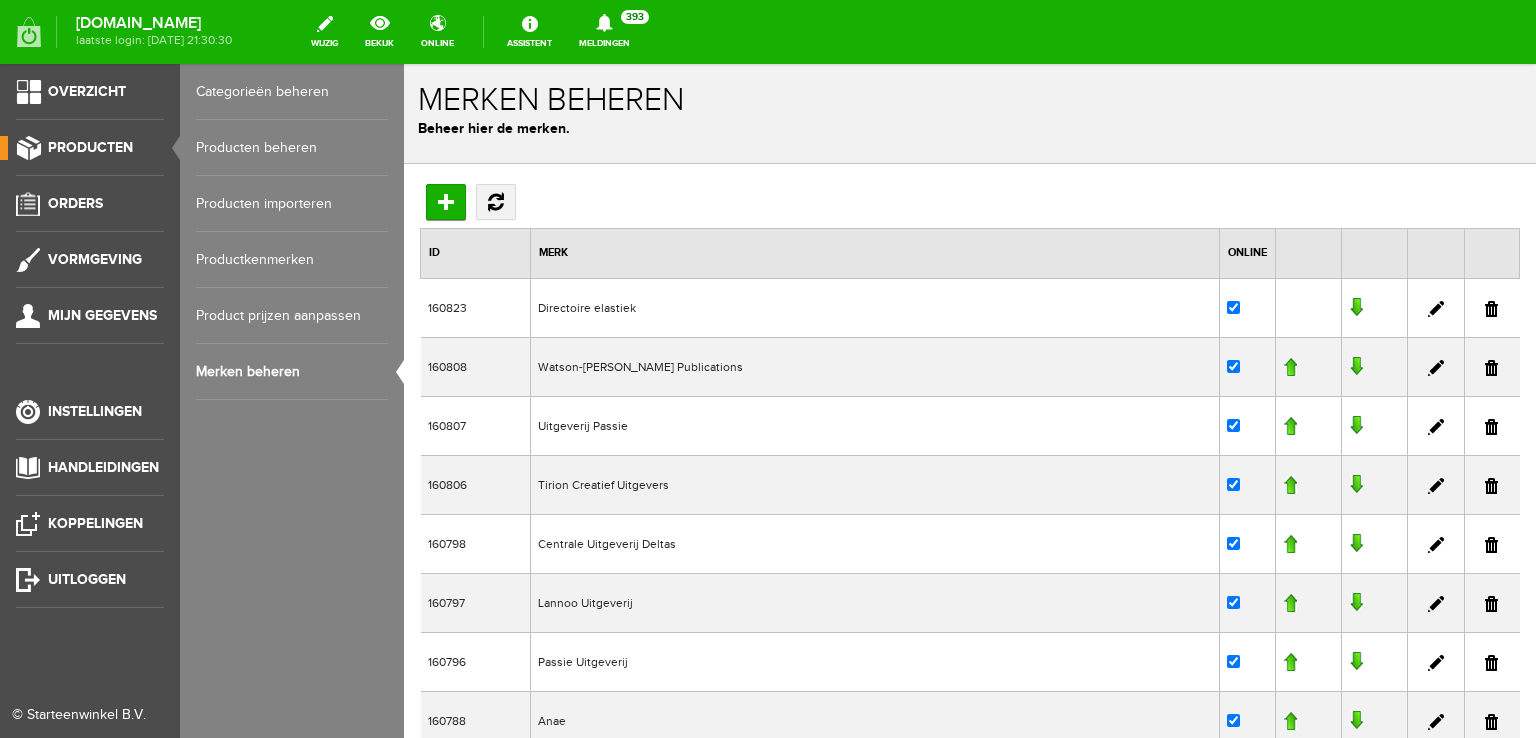 scroll, scrollTop: 0, scrollLeft: 0, axis: both 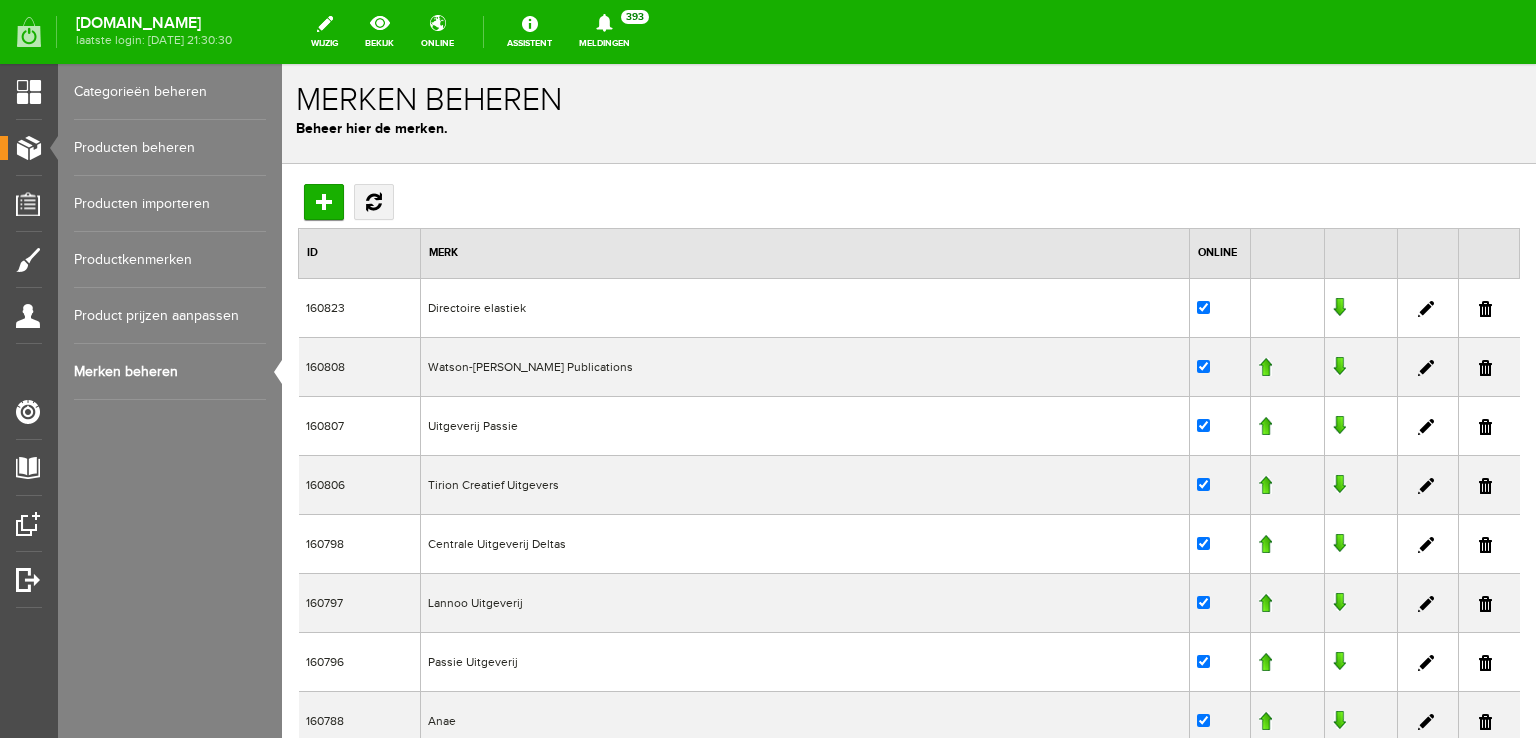 click on "Categorieën beheren" at bounding box center (170, 92) 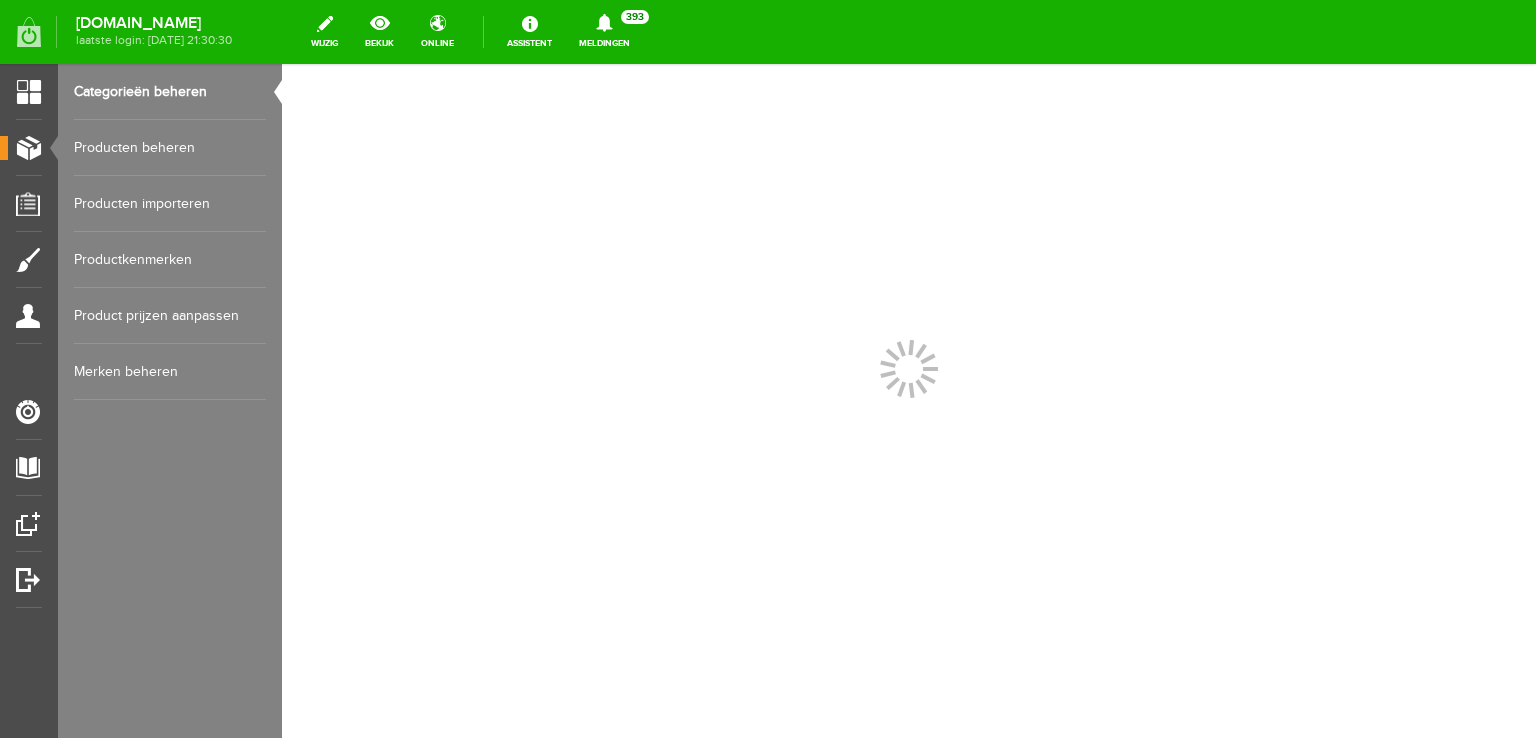scroll, scrollTop: 0, scrollLeft: 0, axis: both 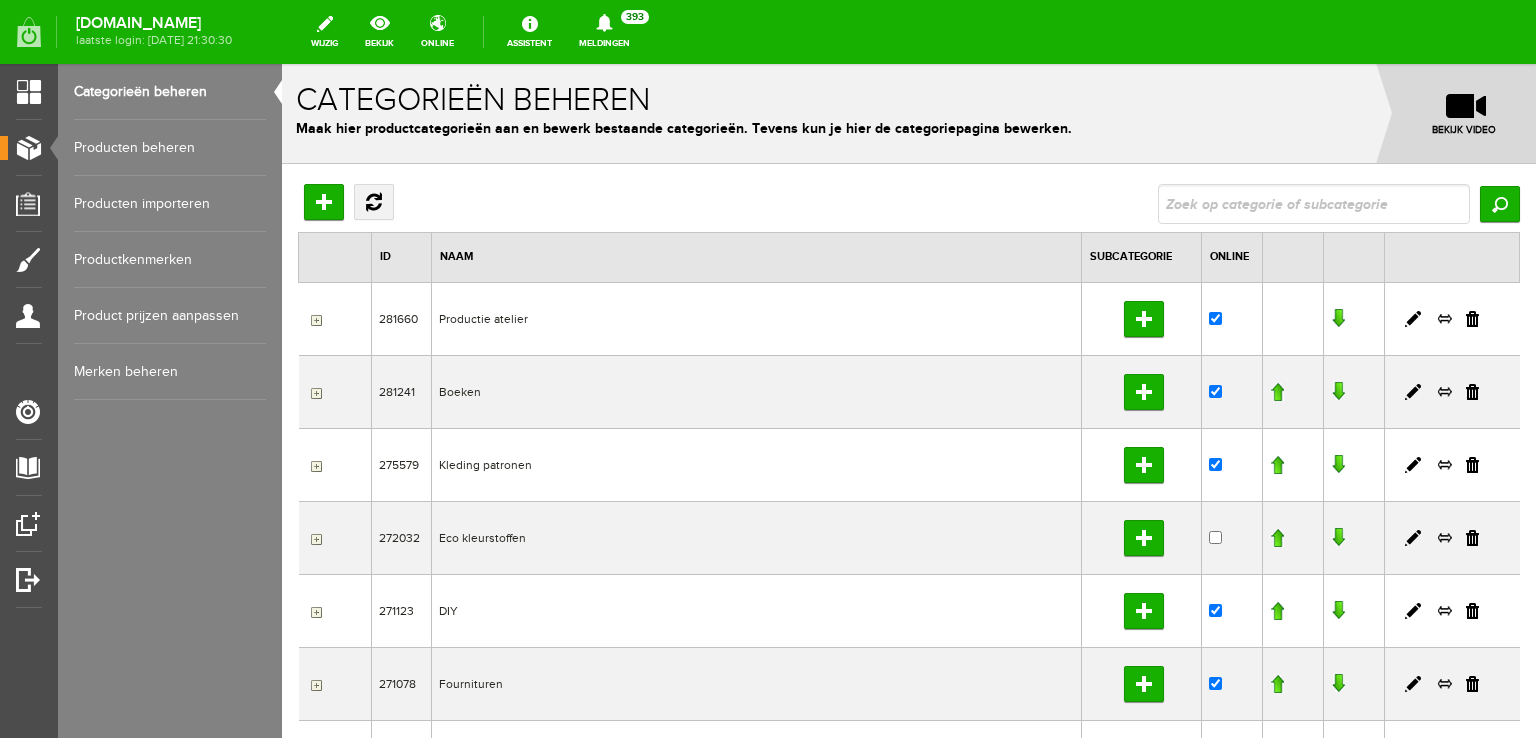 click on "Producten importeren" at bounding box center [170, 204] 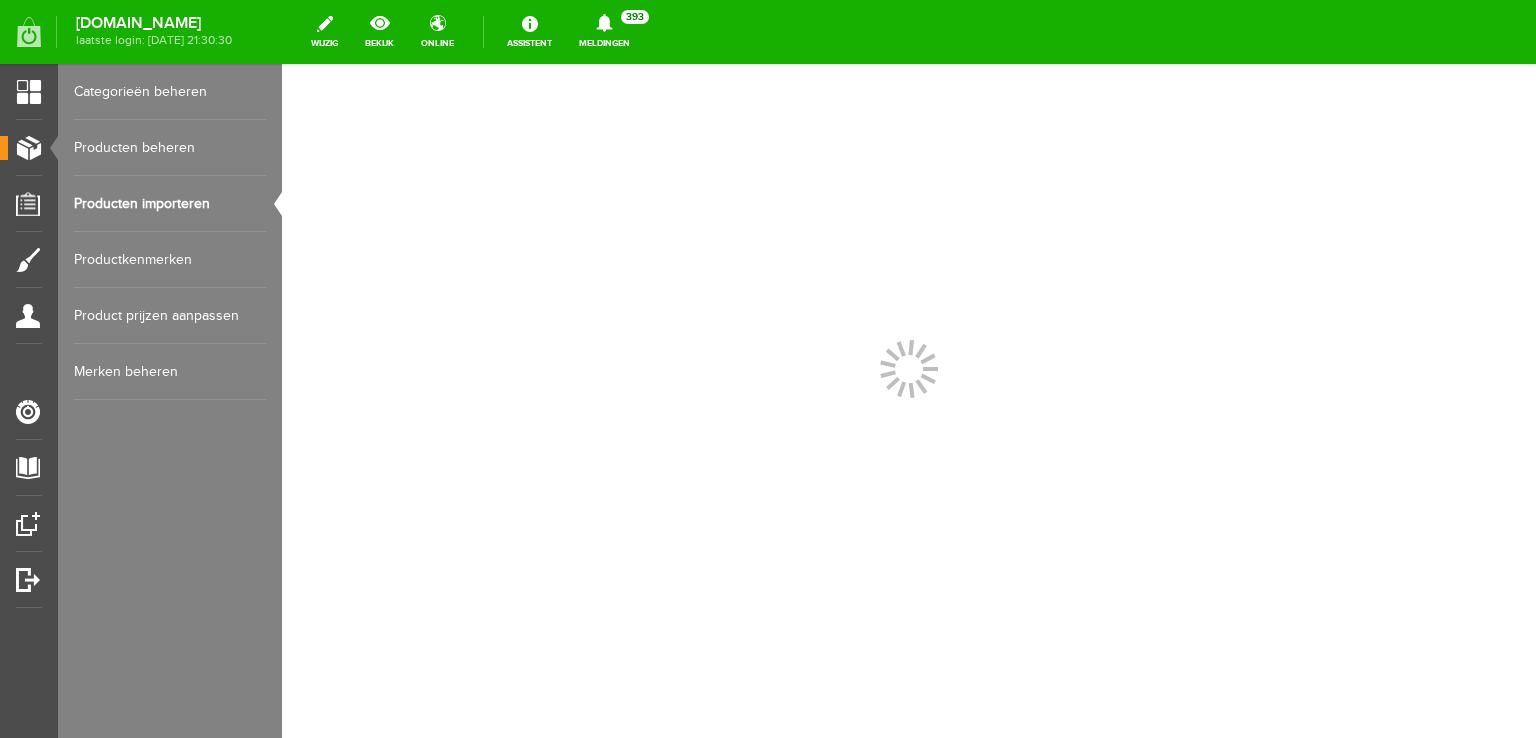 scroll, scrollTop: 0, scrollLeft: 0, axis: both 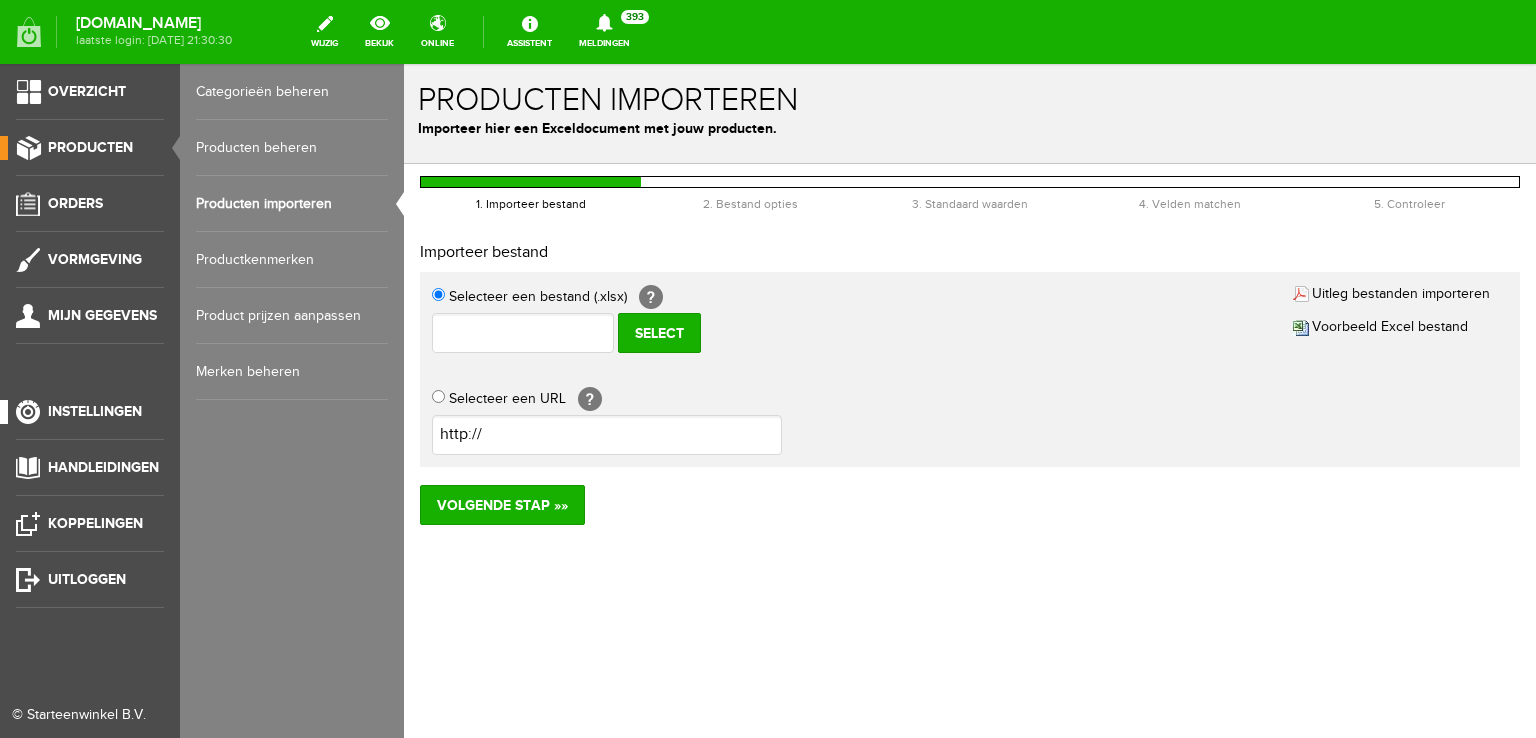 click on "Instellingen" at bounding box center [95, 411] 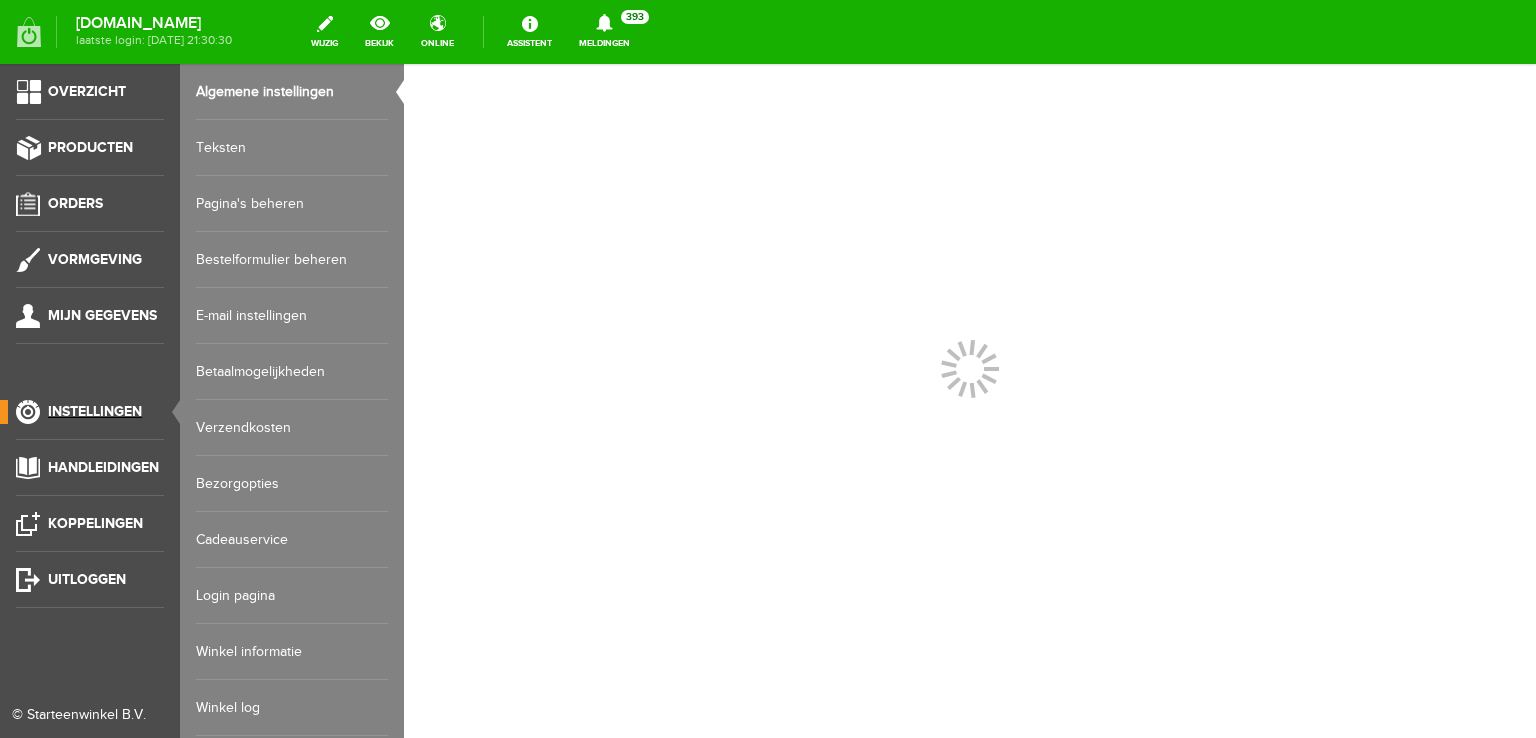 scroll, scrollTop: 0, scrollLeft: 0, axis: both 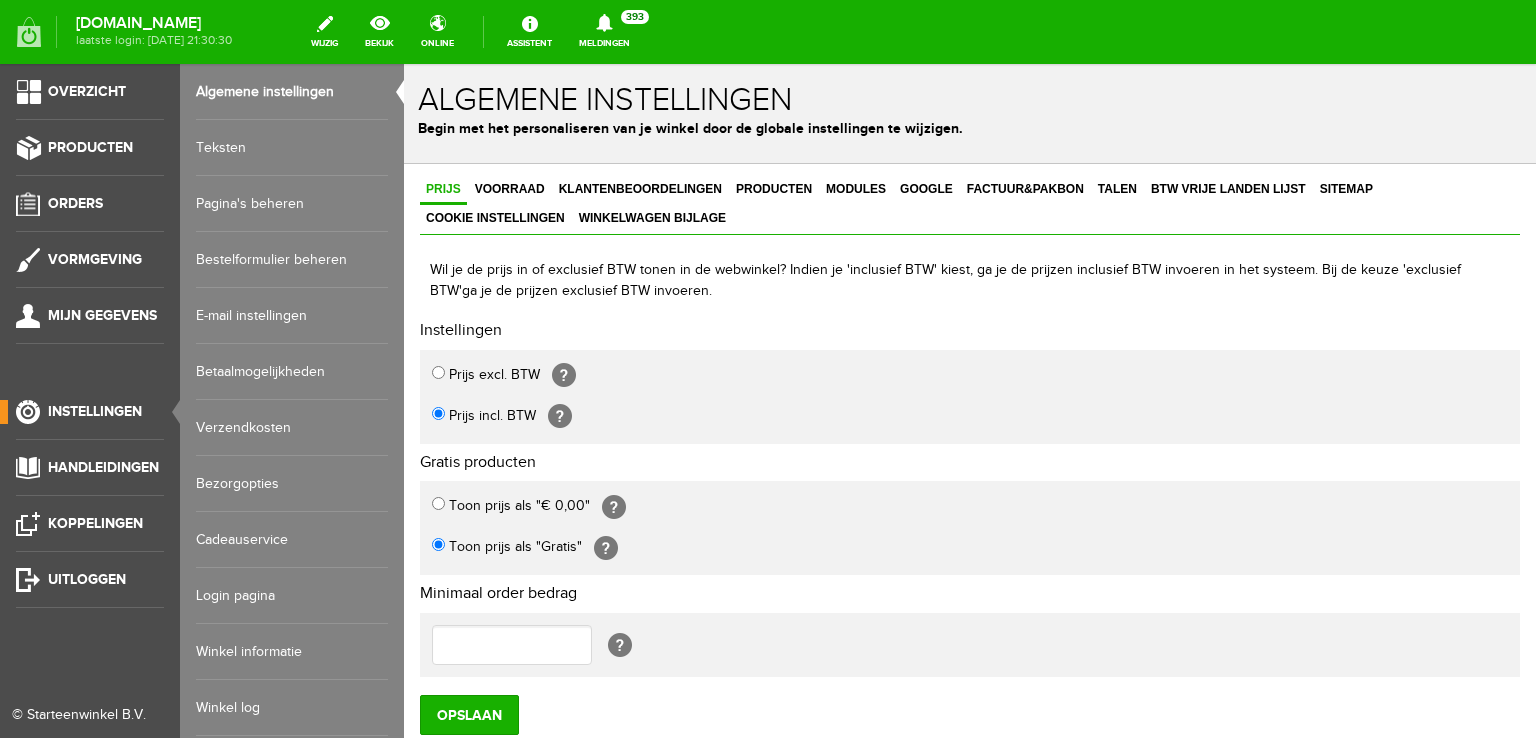 click on "Pagina's beheren" at bounding box center [292, 204] 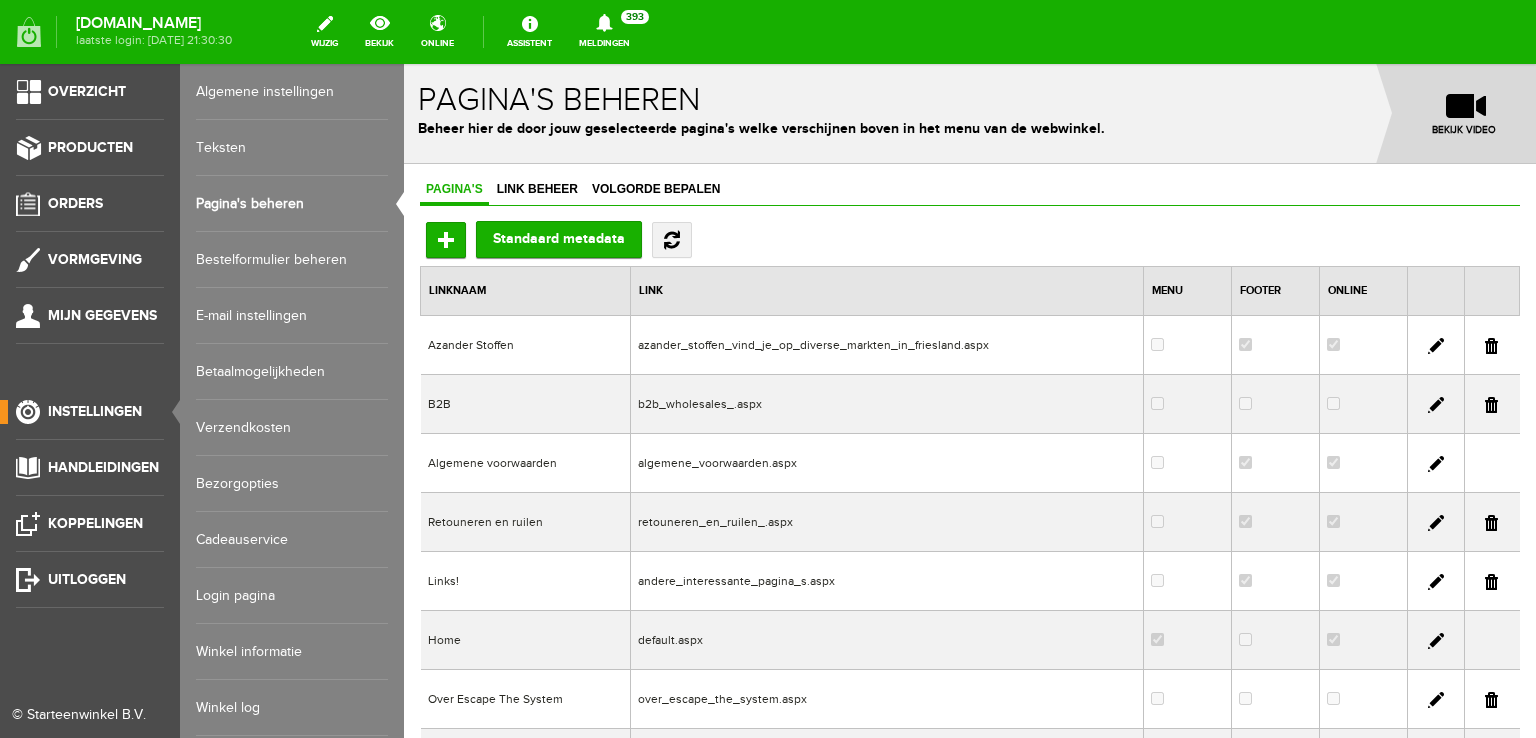scroll, scrollTop: 0, scrollLeft: 0, axis: both 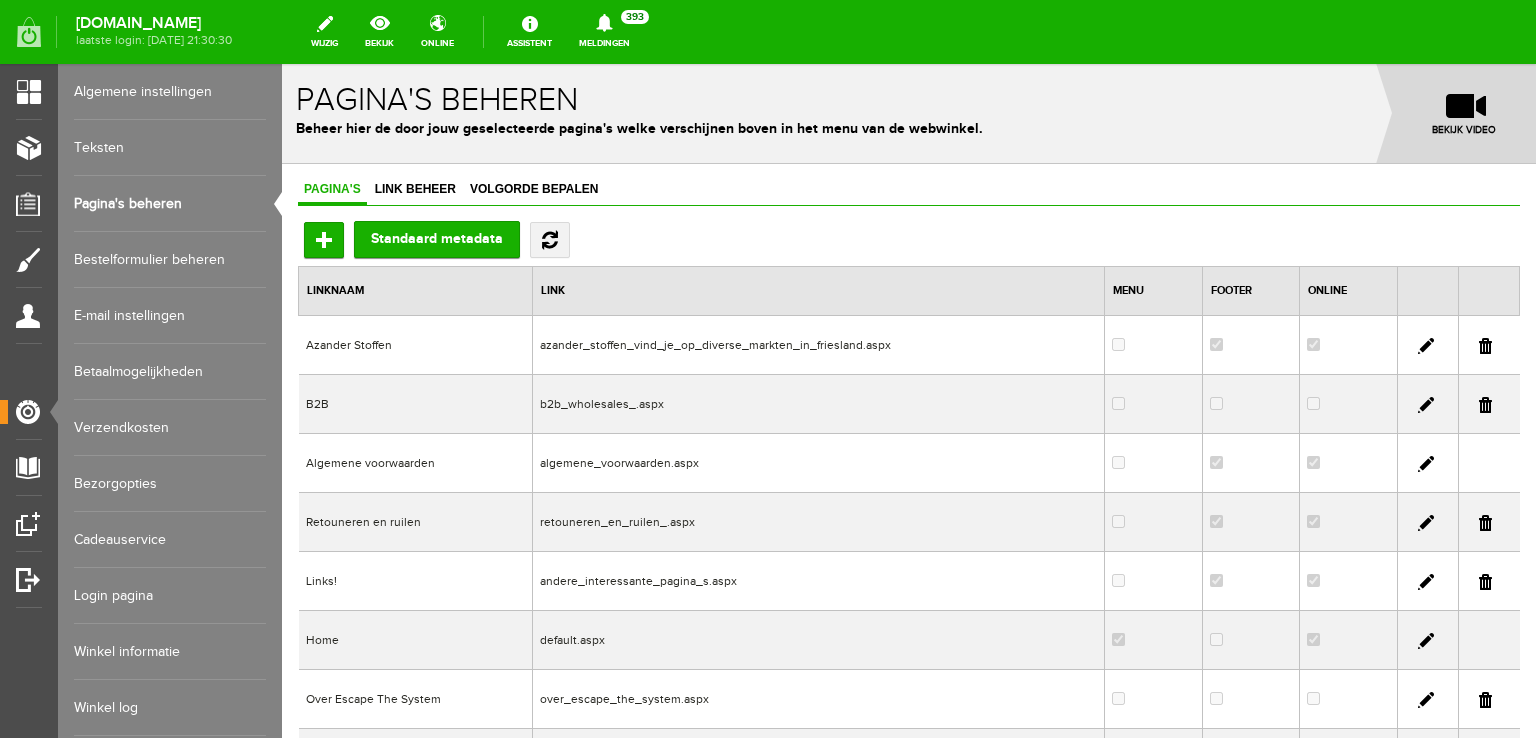 click at bounding box center [1426, 346] 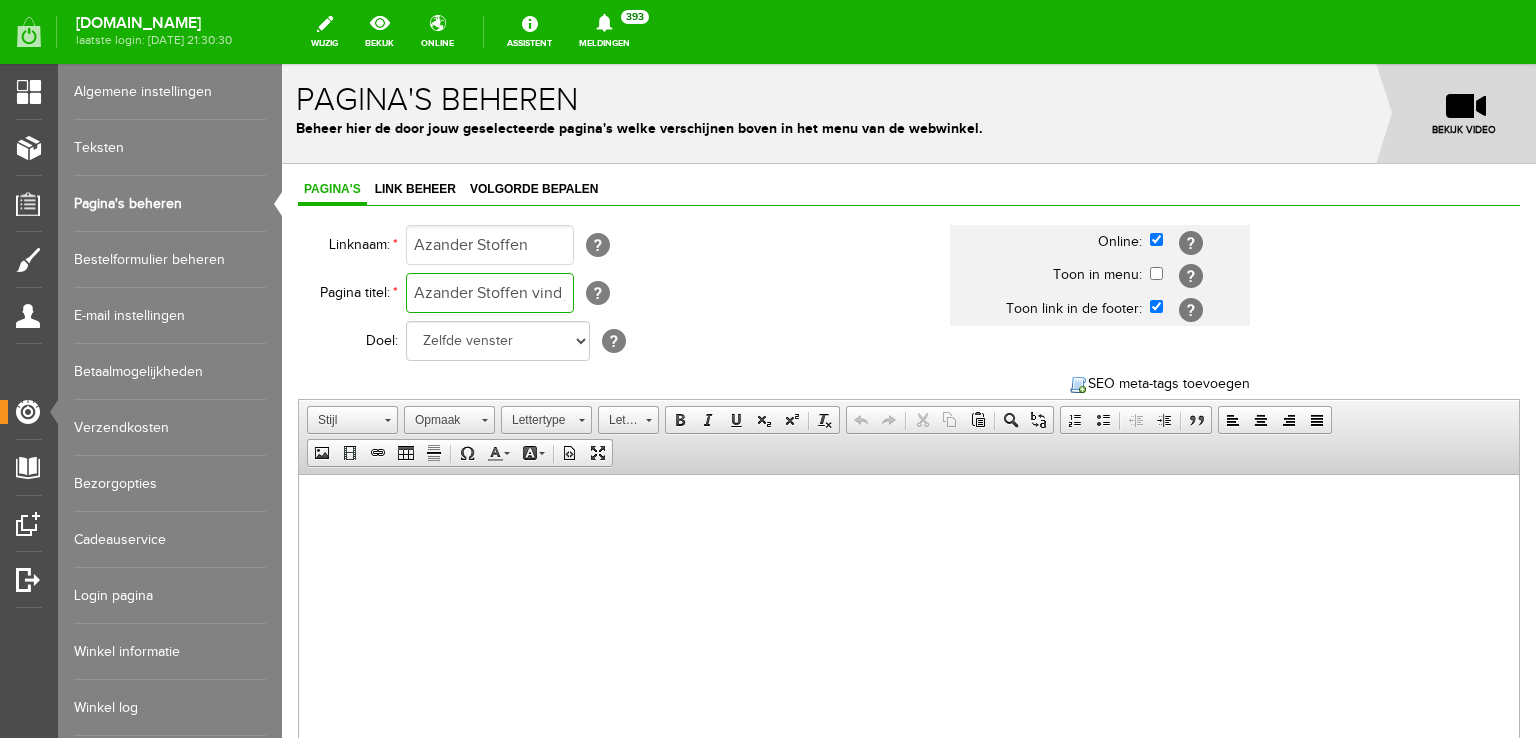 click on "Azander Stoffen vind je op diverse markten in [GEOGRAPHIC_DATA]" at bounding box center (490, 293) 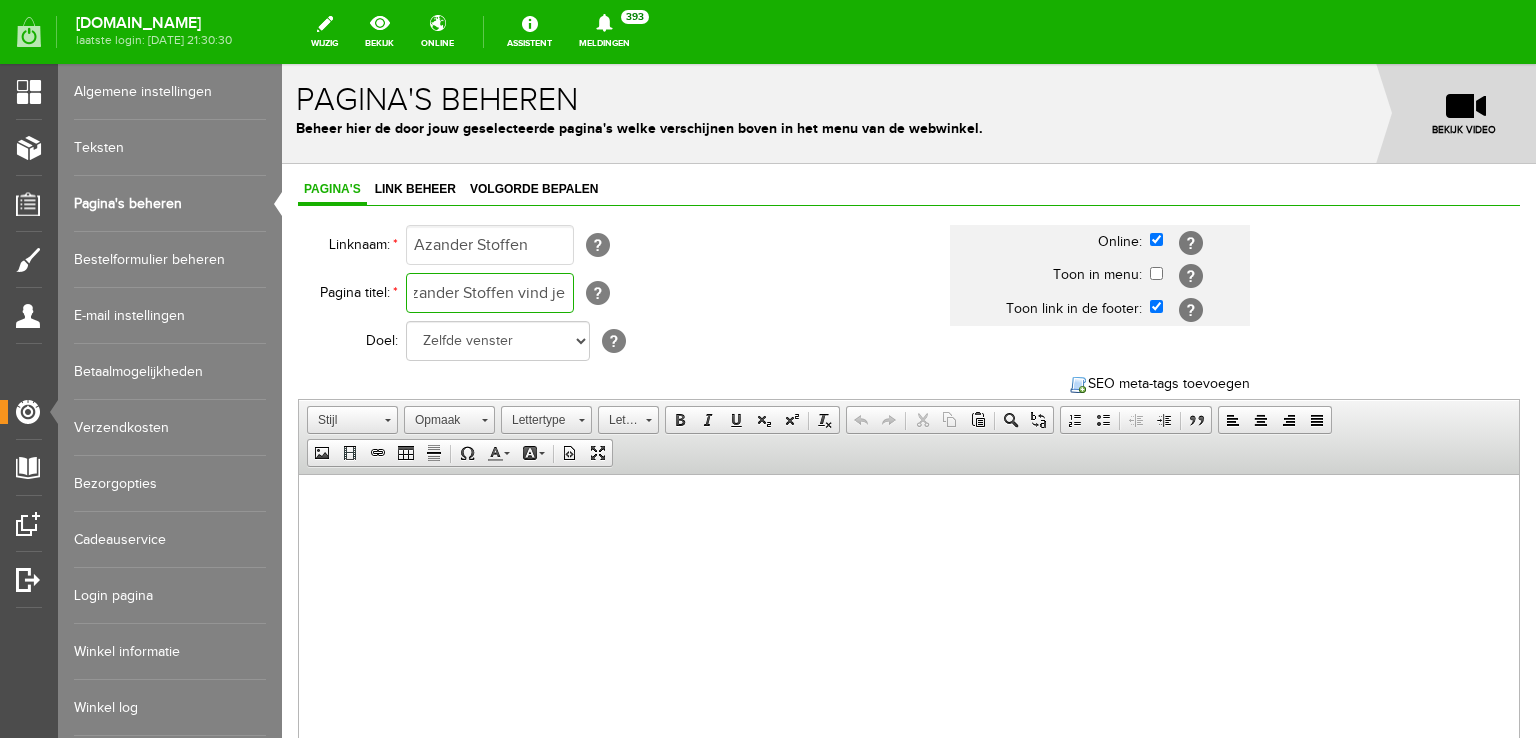 scroll, scrollTop: 0, scrollLeft: 0, axis: both 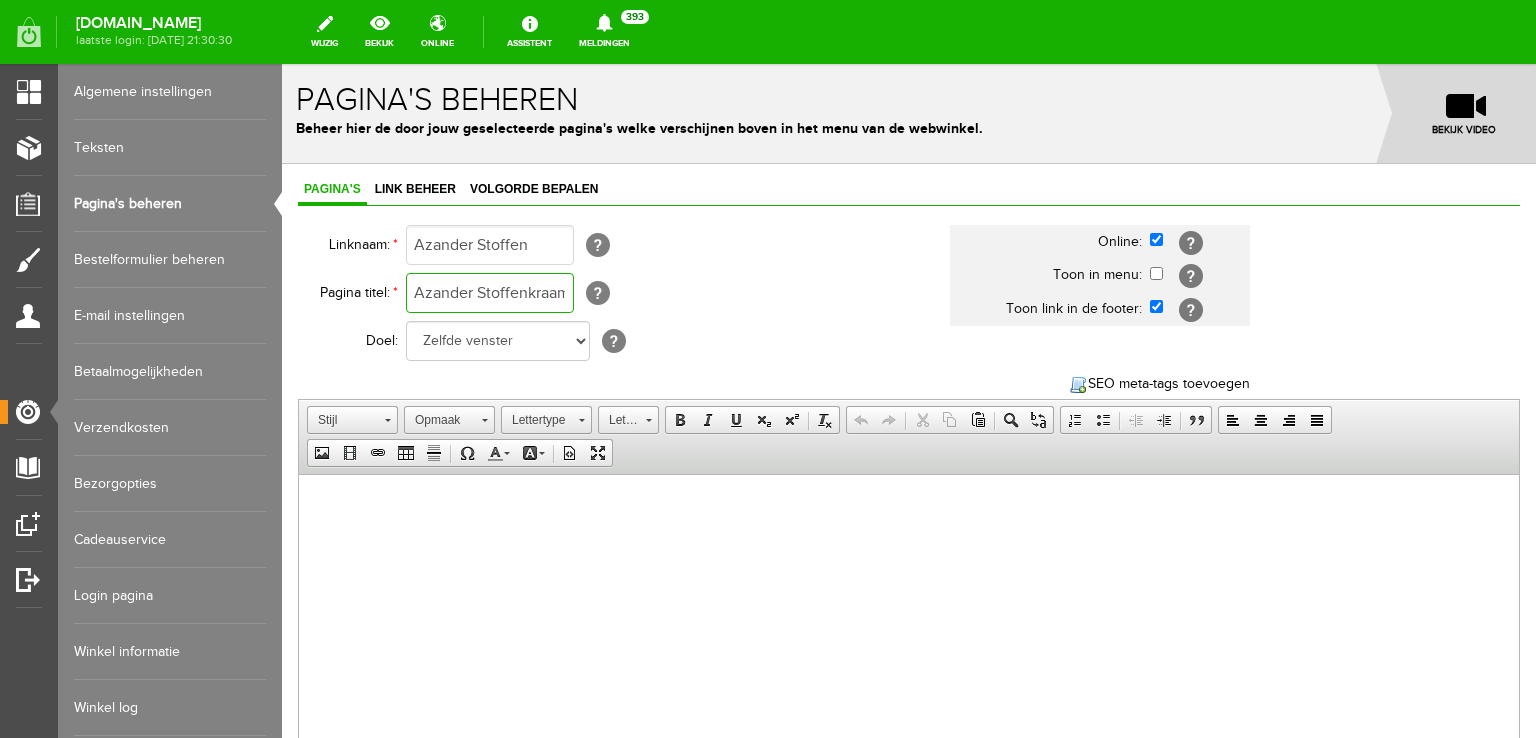 type on "Azander Stoffenkraam" 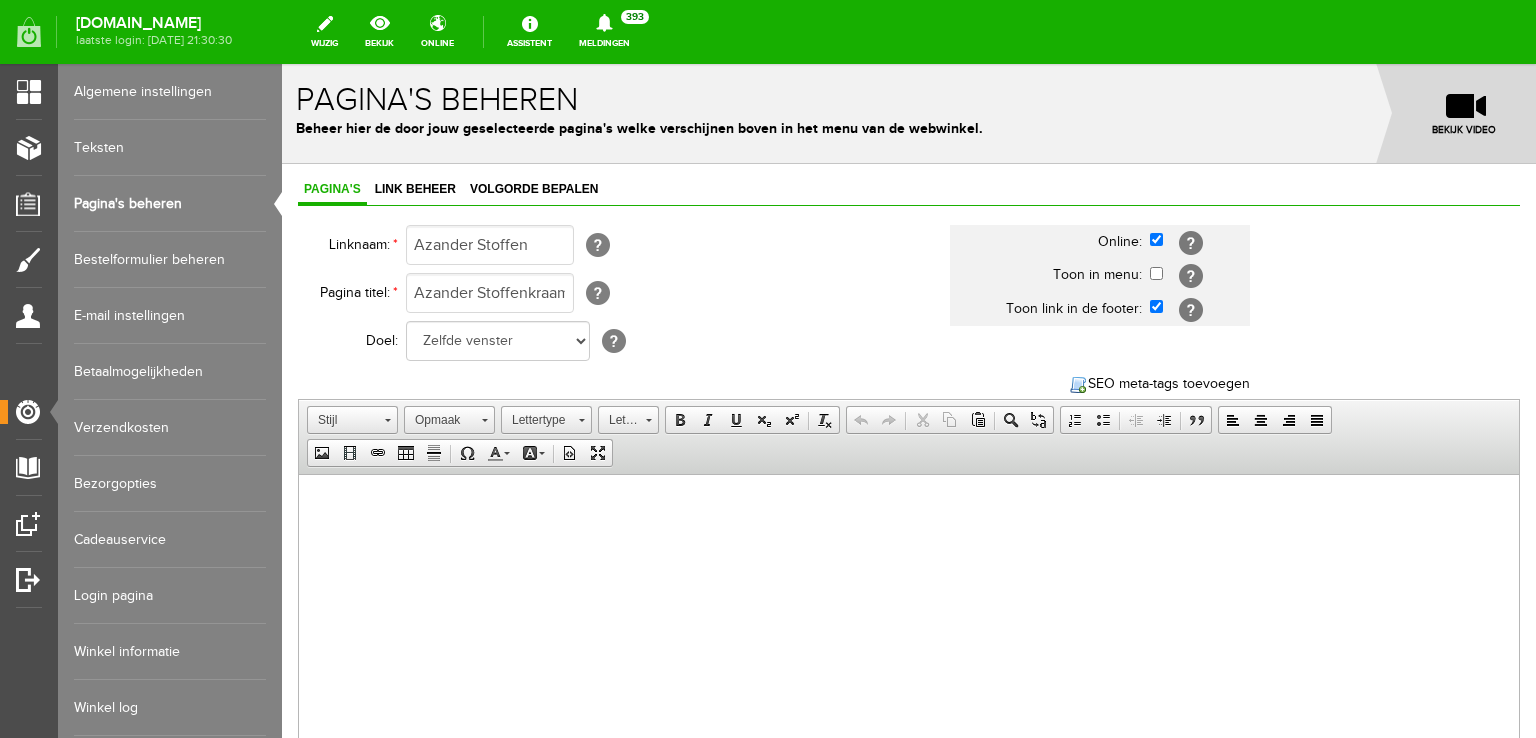 click on "Online:
Toon in menu:
Toon link in de footer:" at bounding box center (1017, 293) 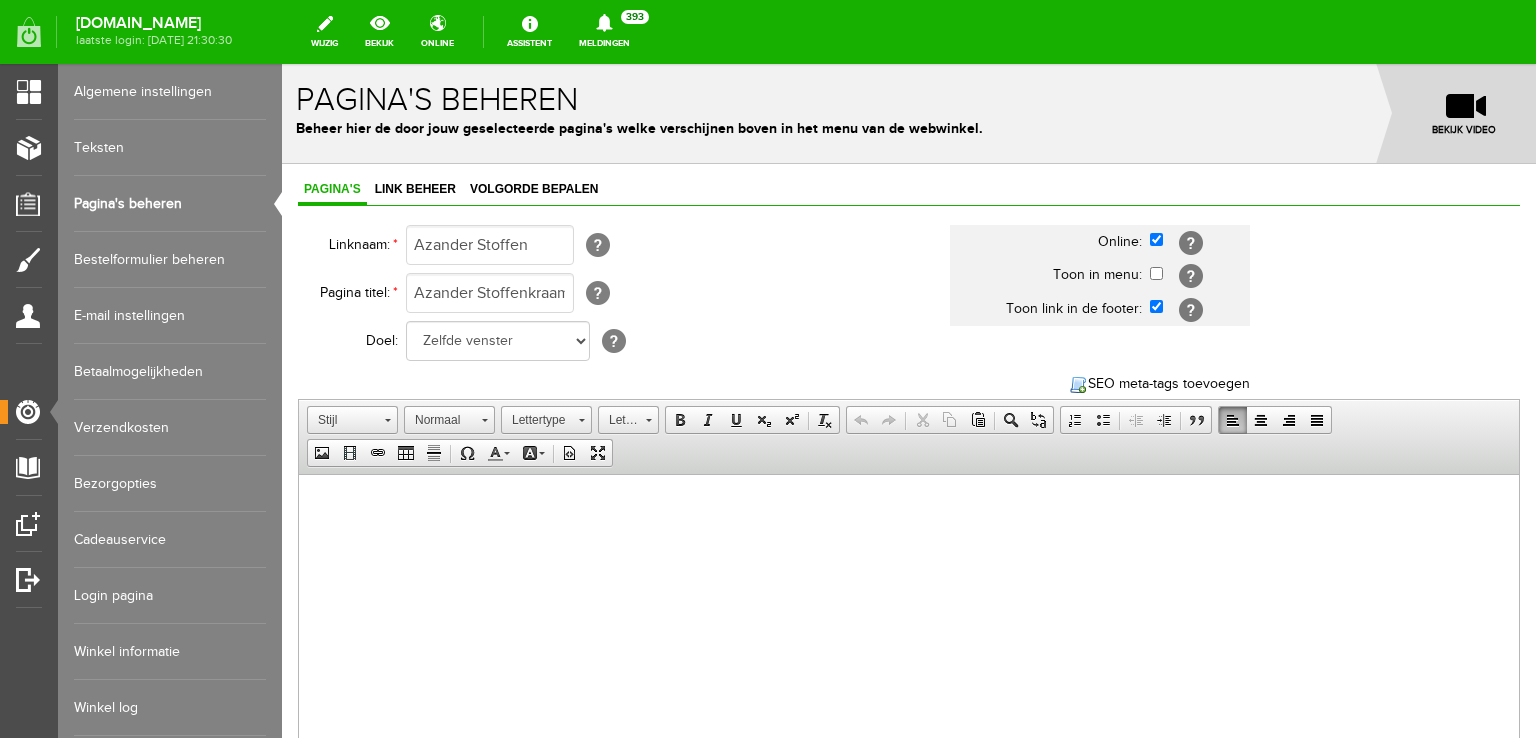 scroll, scrollTop: 0, scrollLeft: 0, axis: both 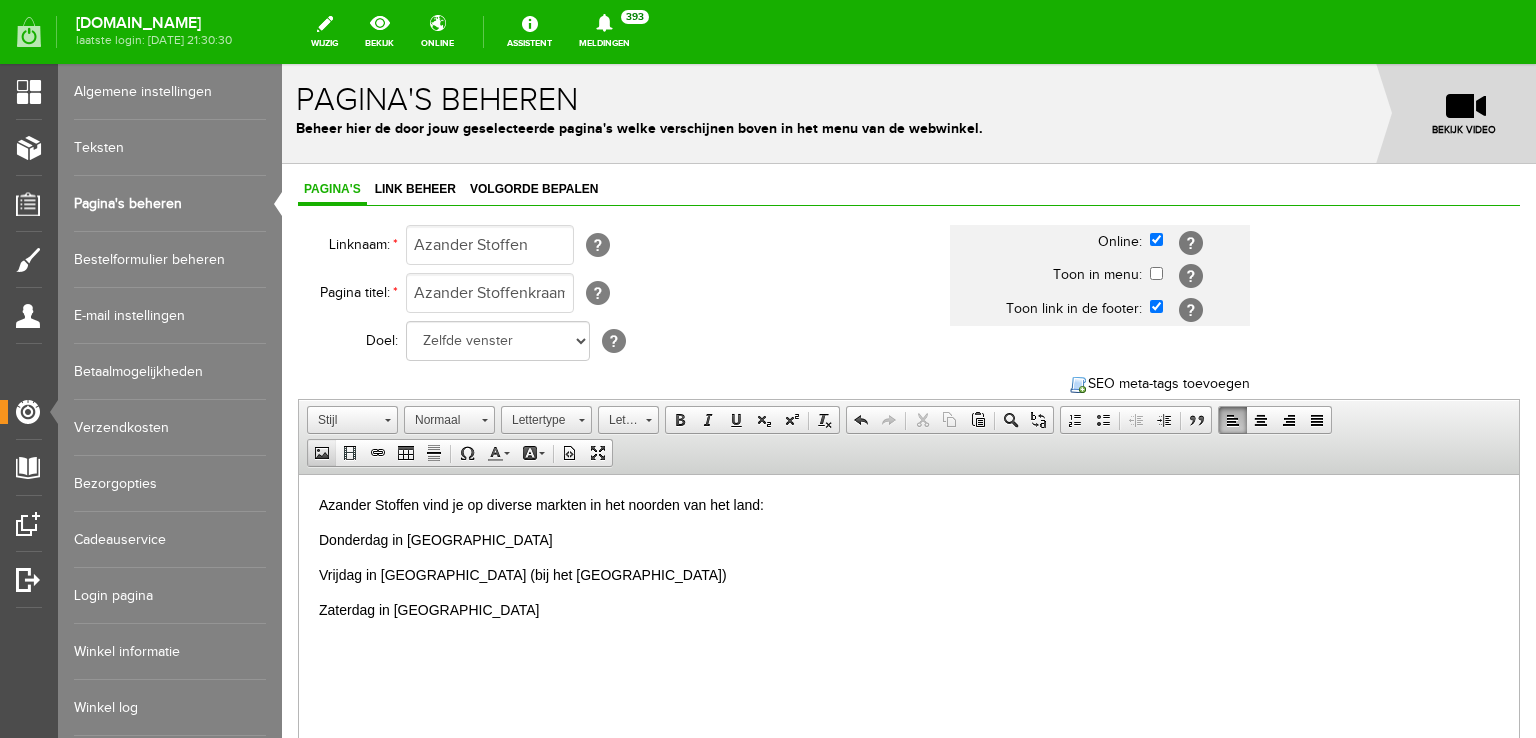 click at bounding box center [322, 453] 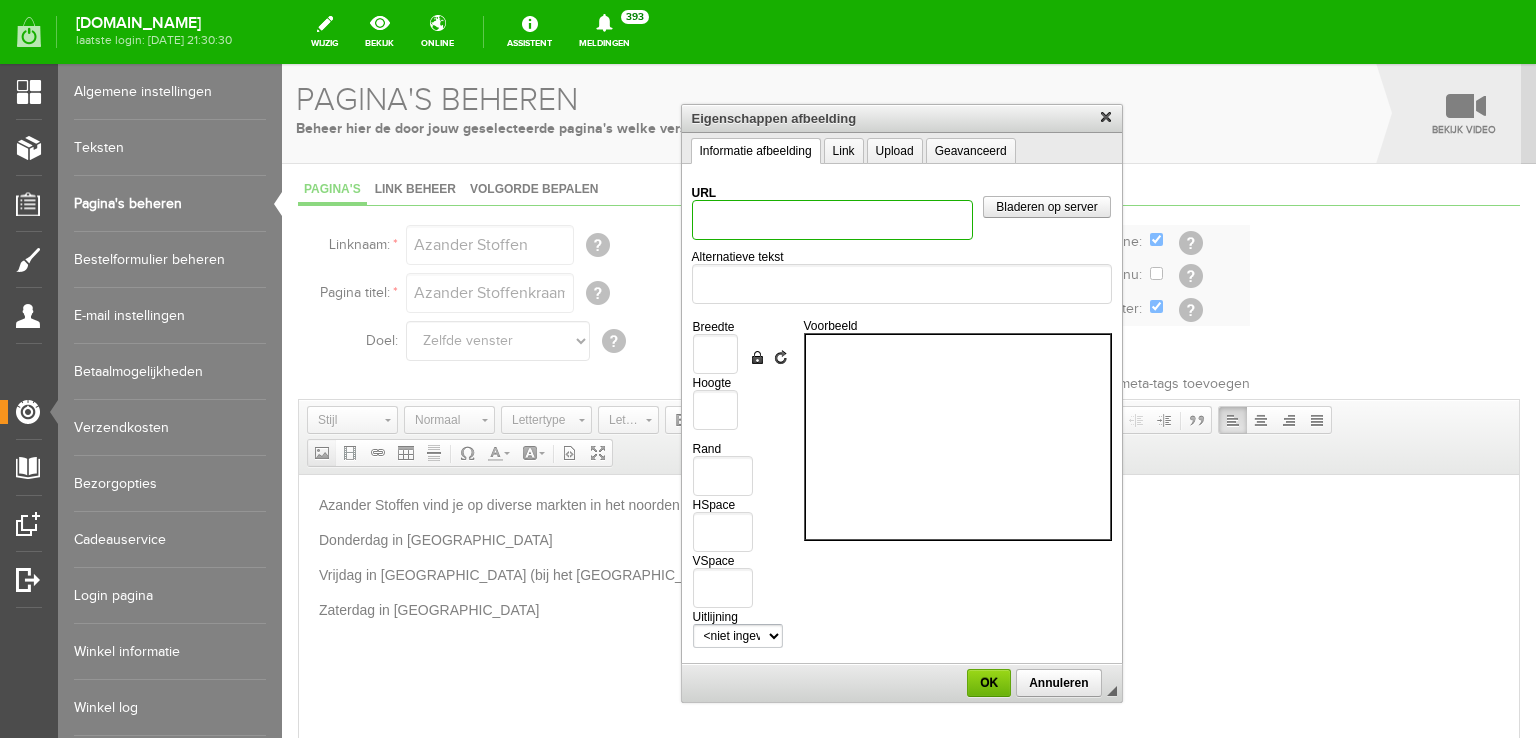 scroll, scrollTop: 0, scrollLeft: 0, axis: both 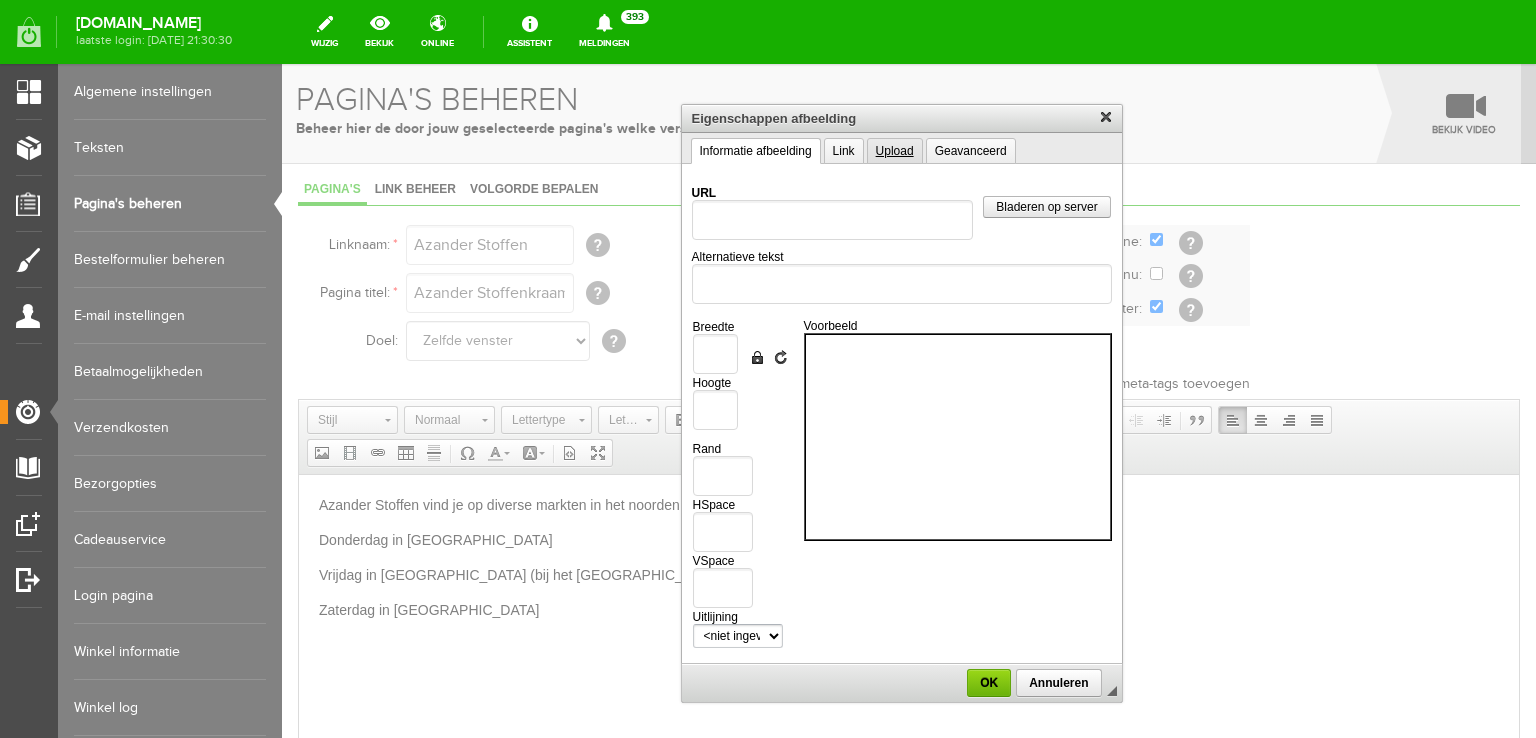 click on "Upload" at bounding box center [895, 151] 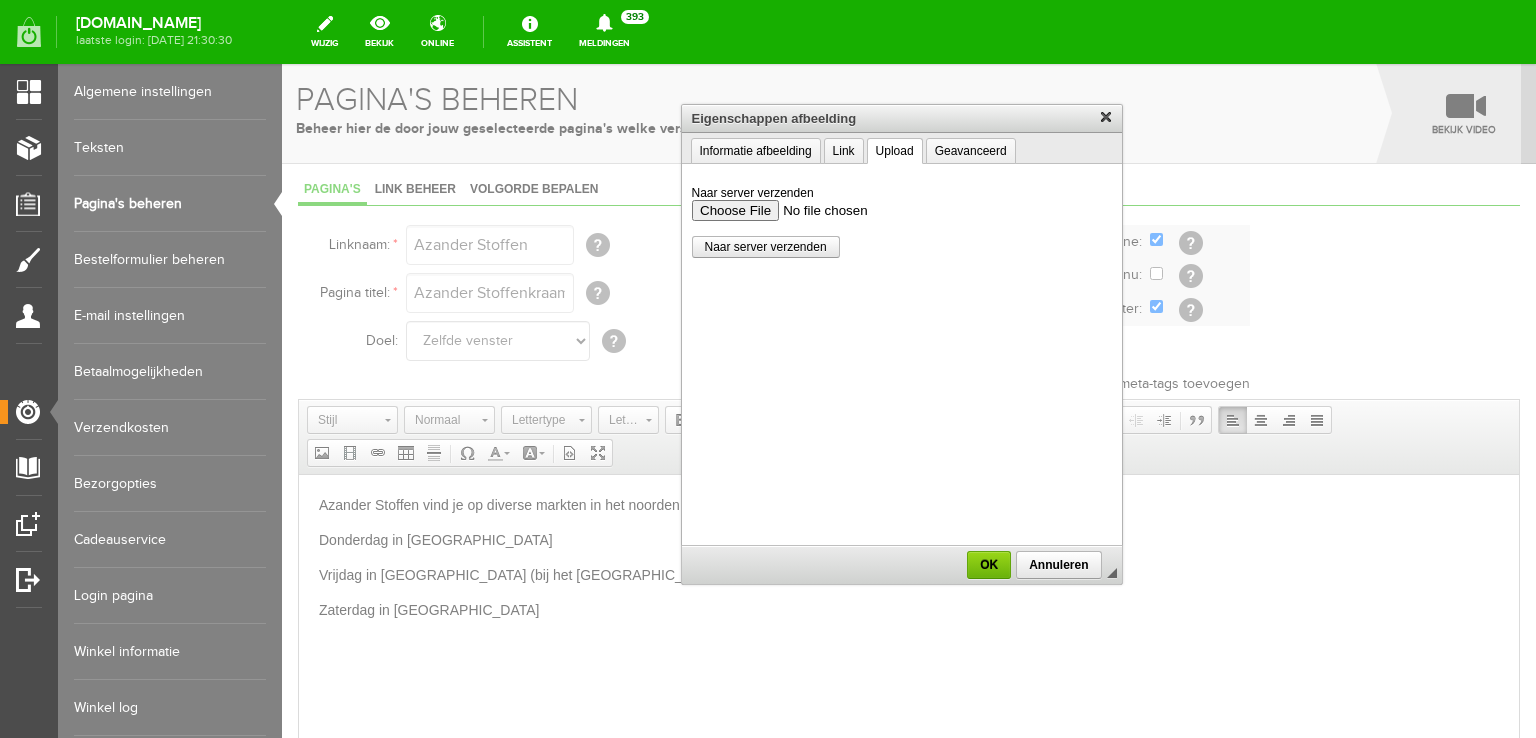 click on "Naar server verzenden" at bounding box center (901, 209) 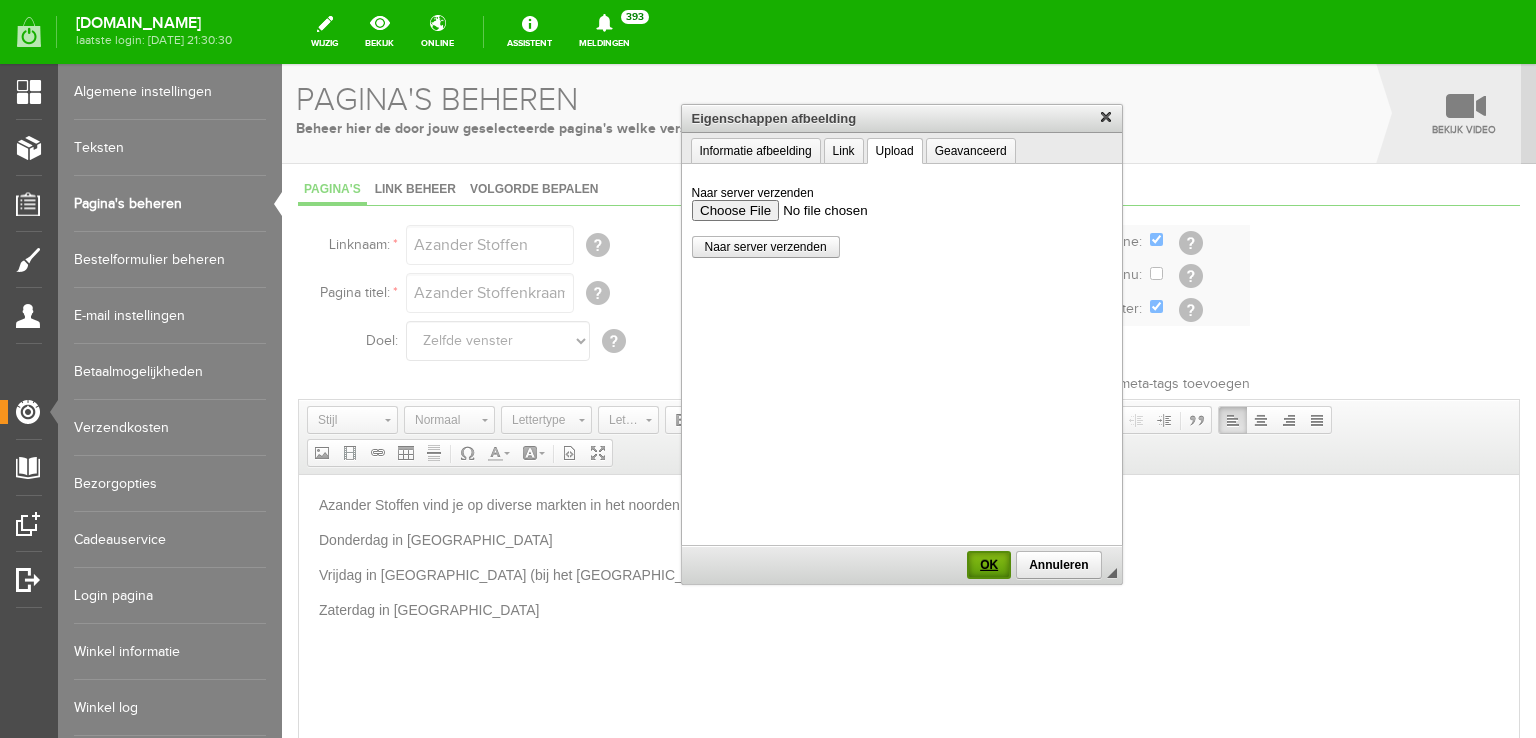 click on "OK" at bounding box center [989, 565] 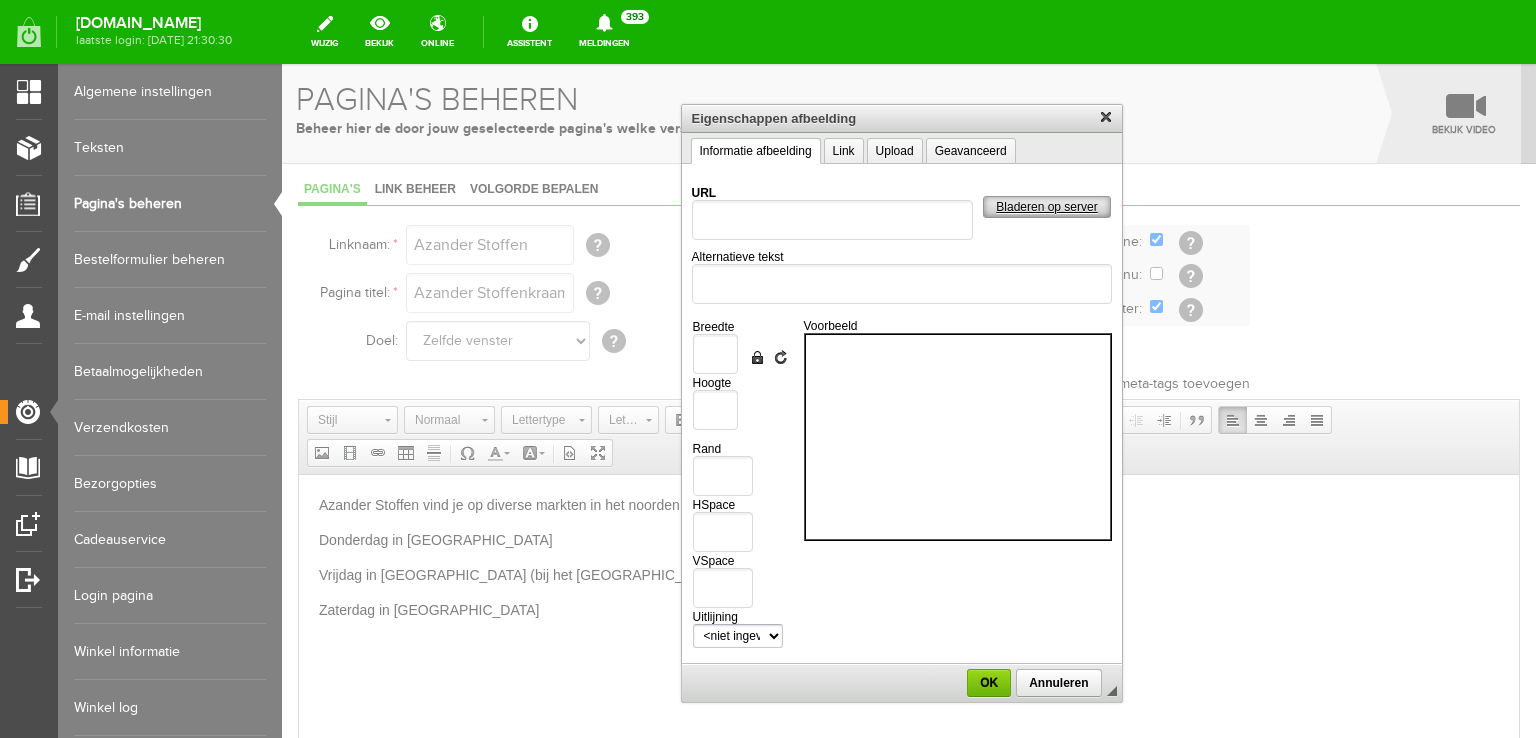 click on "Bladeren op server" at bounding box center (1046, 207) 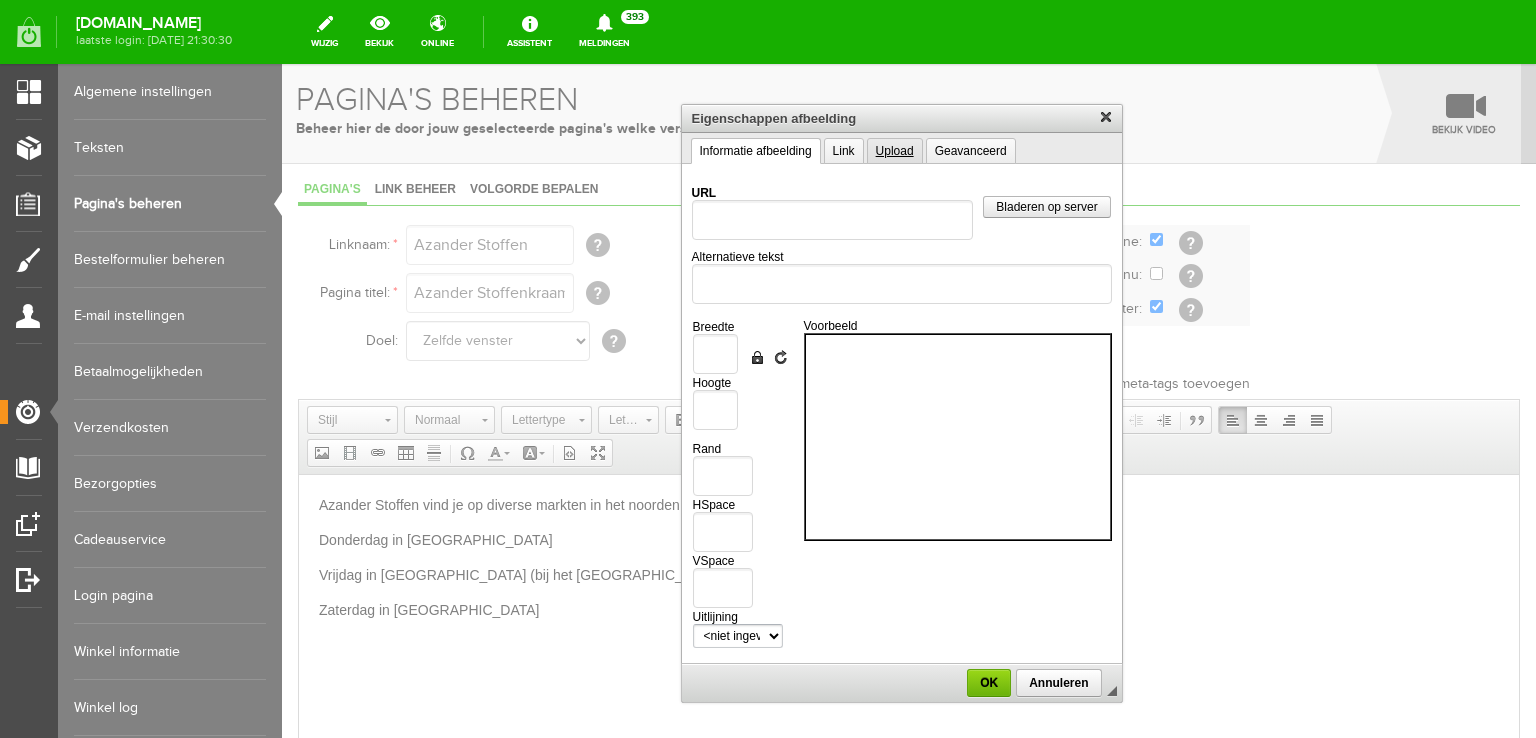 click on "Upload" at bounding box center [895, 151] 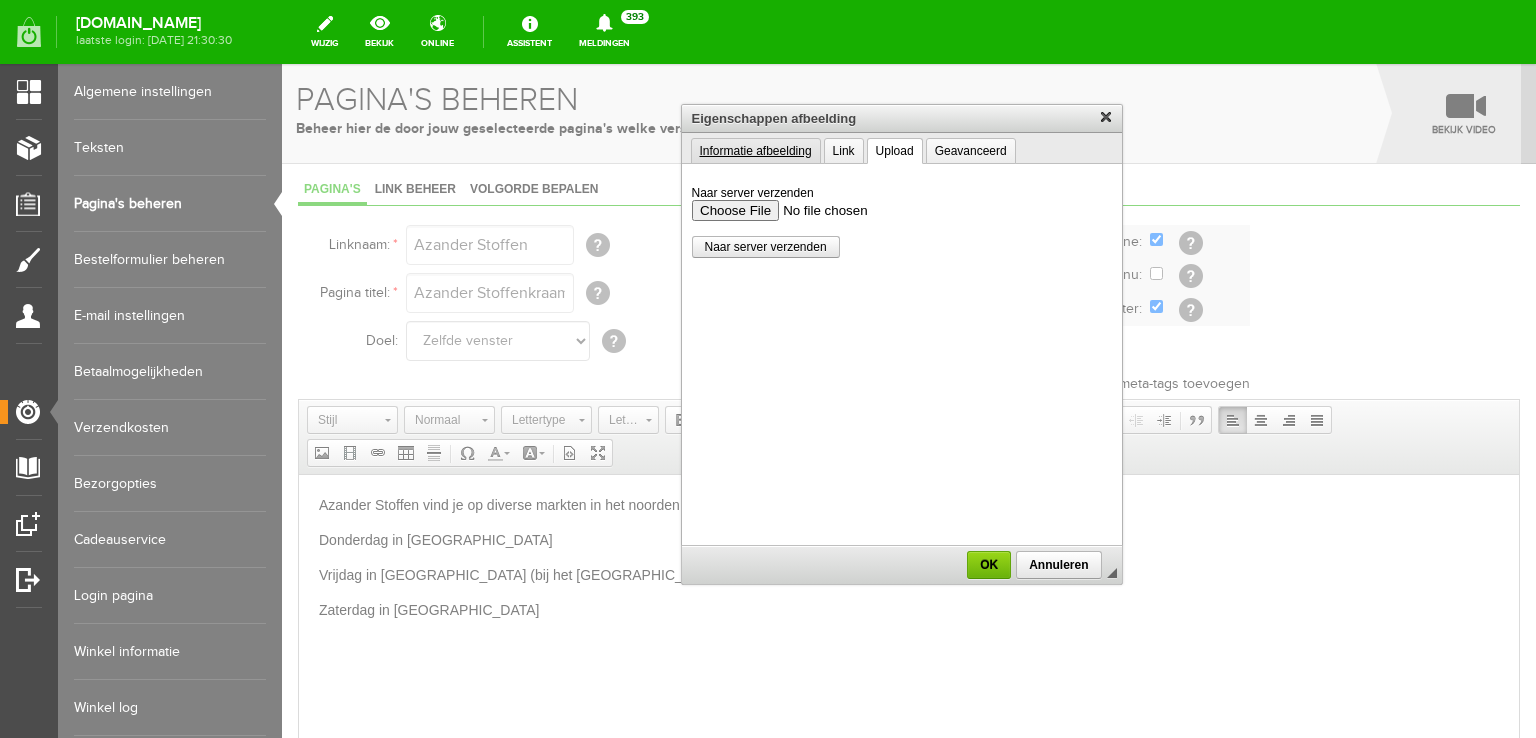 click on "Informatie afbeelding" at bounding box center [756, 151] 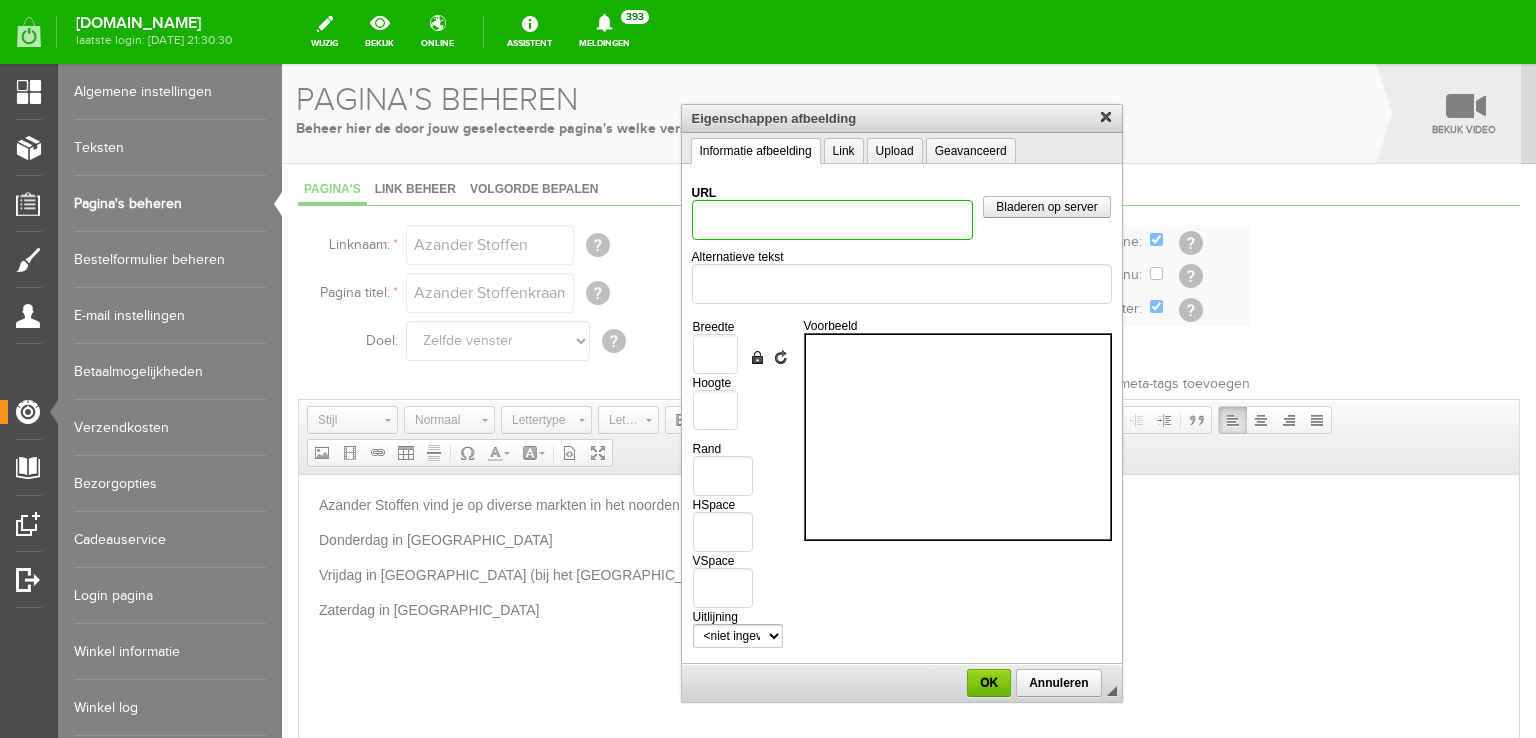 click on "URL" at bounding box center [833, 220] 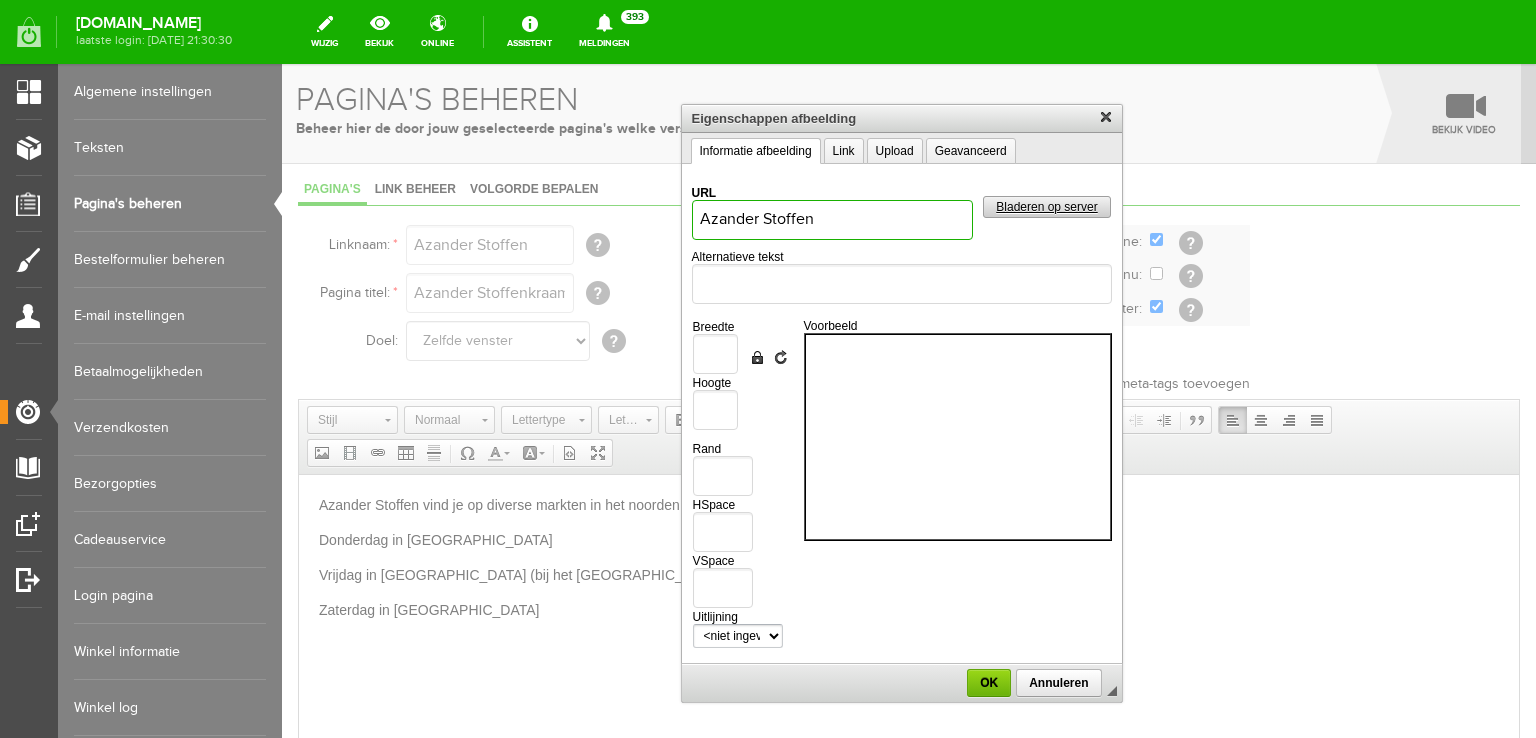 type on "Azander Stoffen" 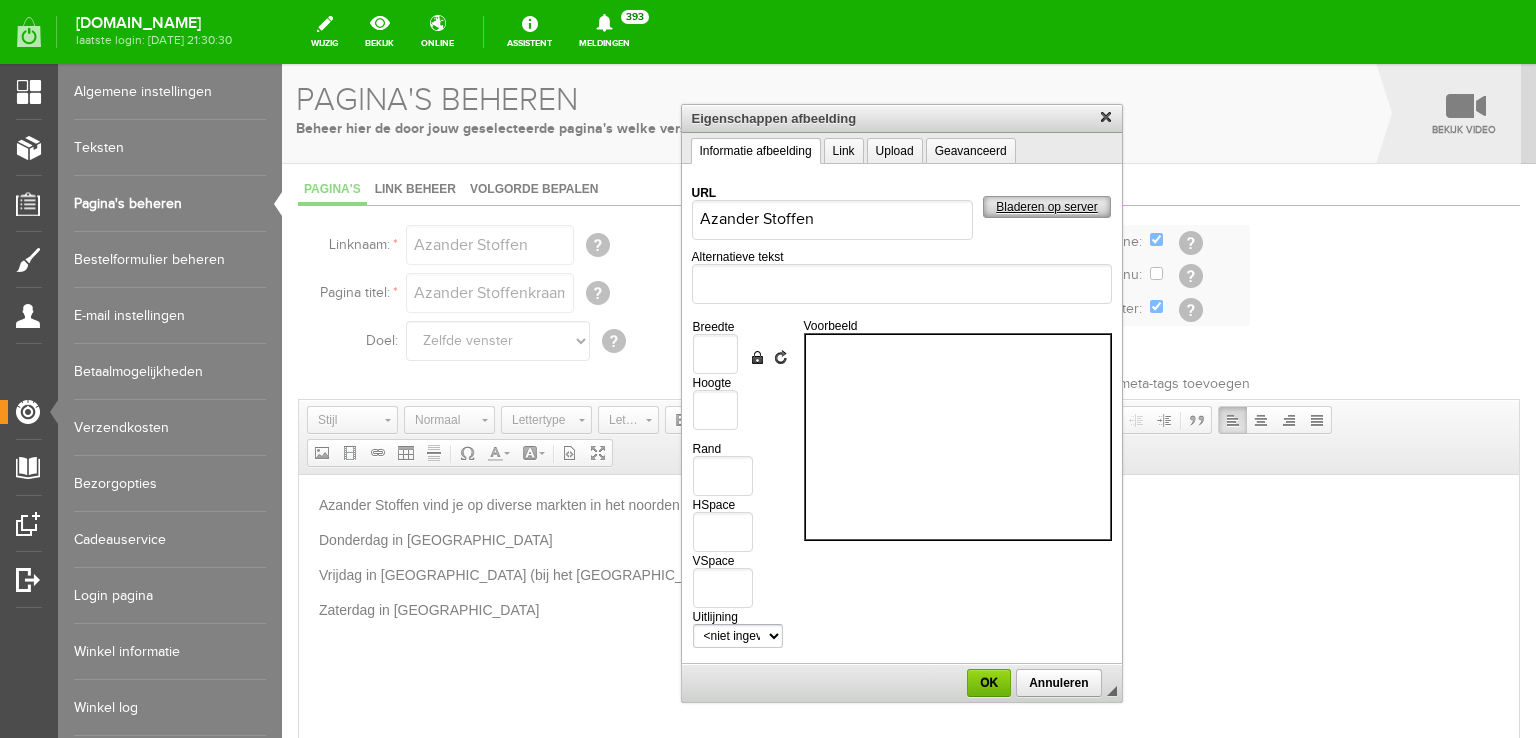 click on "Bladeren op server" at bounding box center (1046, 207) 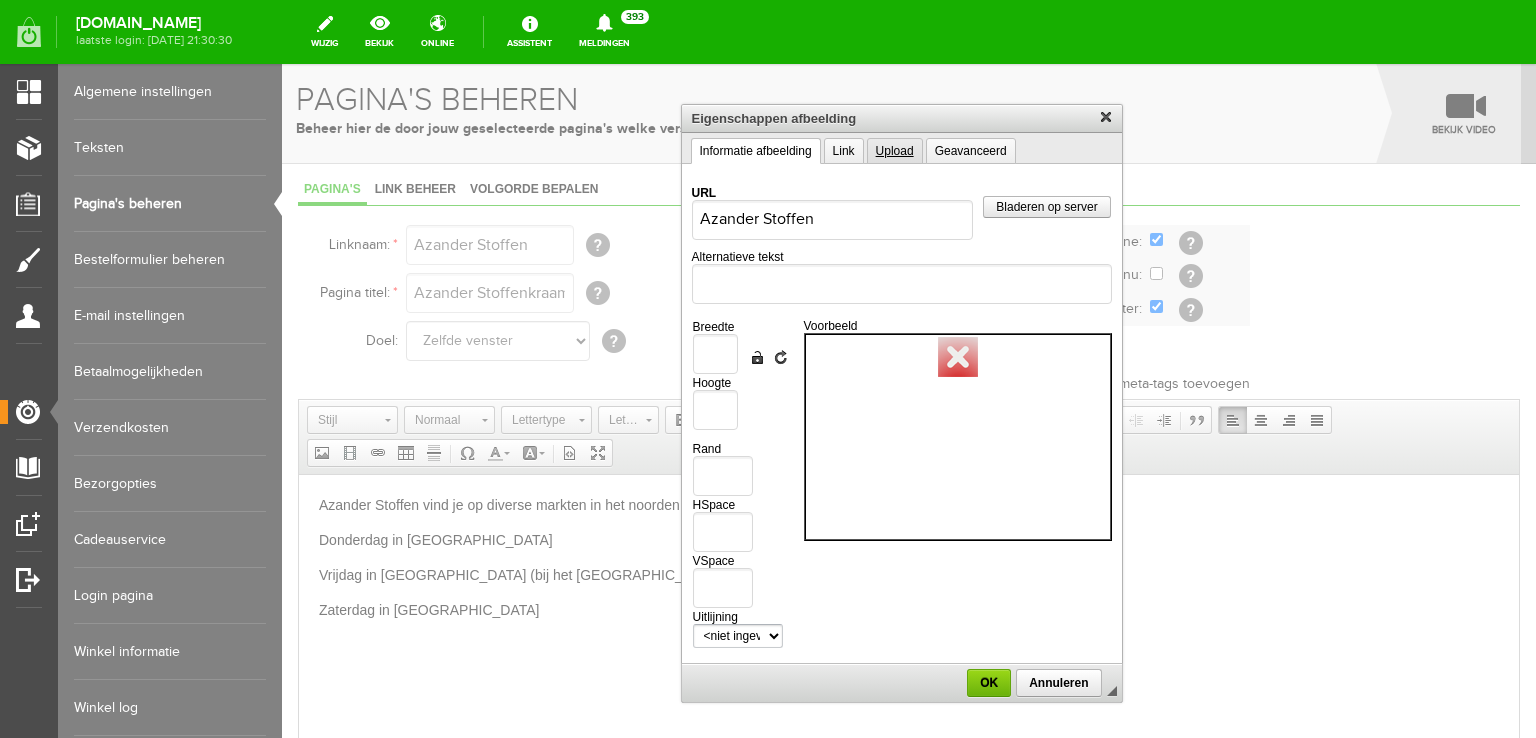 click on "Upload" at bounding box center [895, 151] 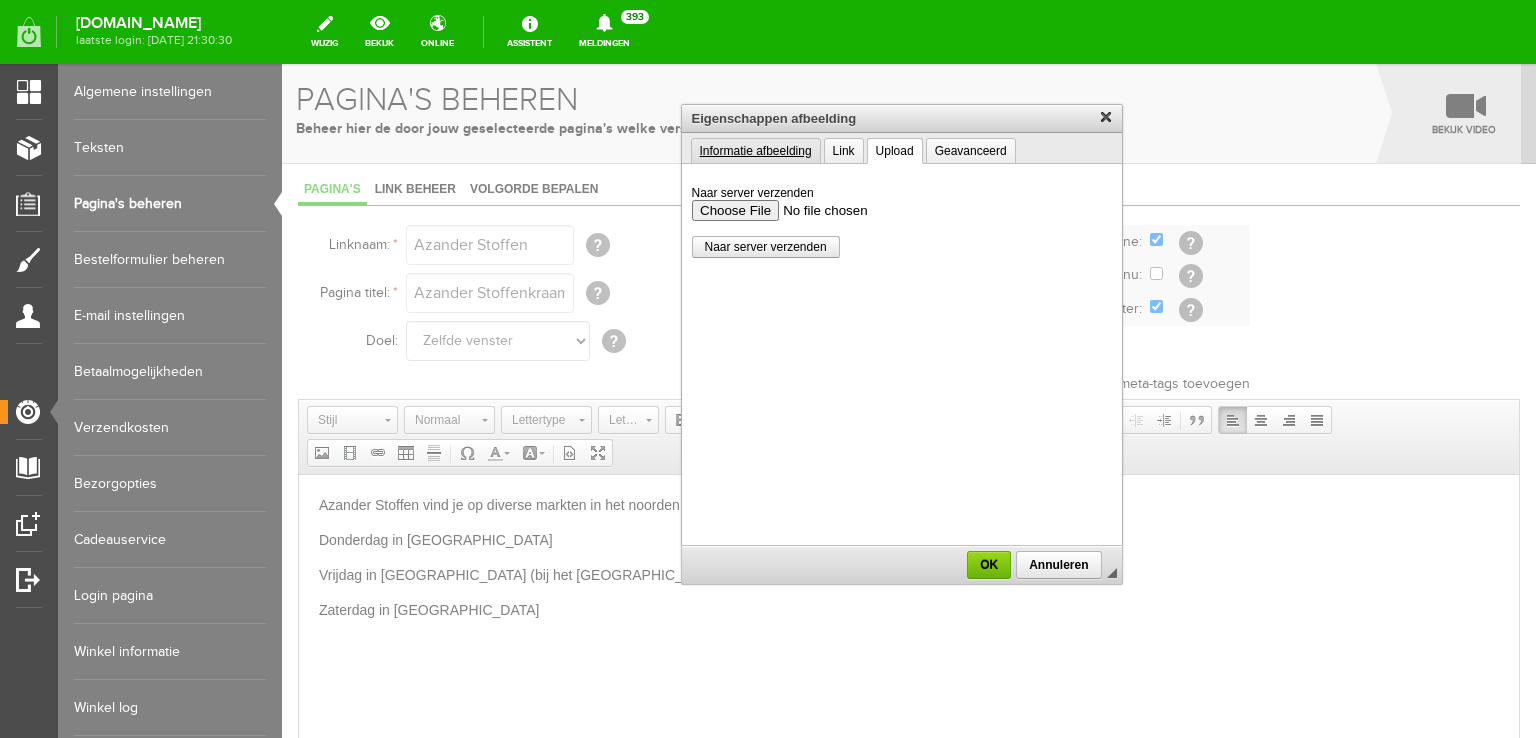 click on "Informatie afbeelding" at bounding box center [756, 151] 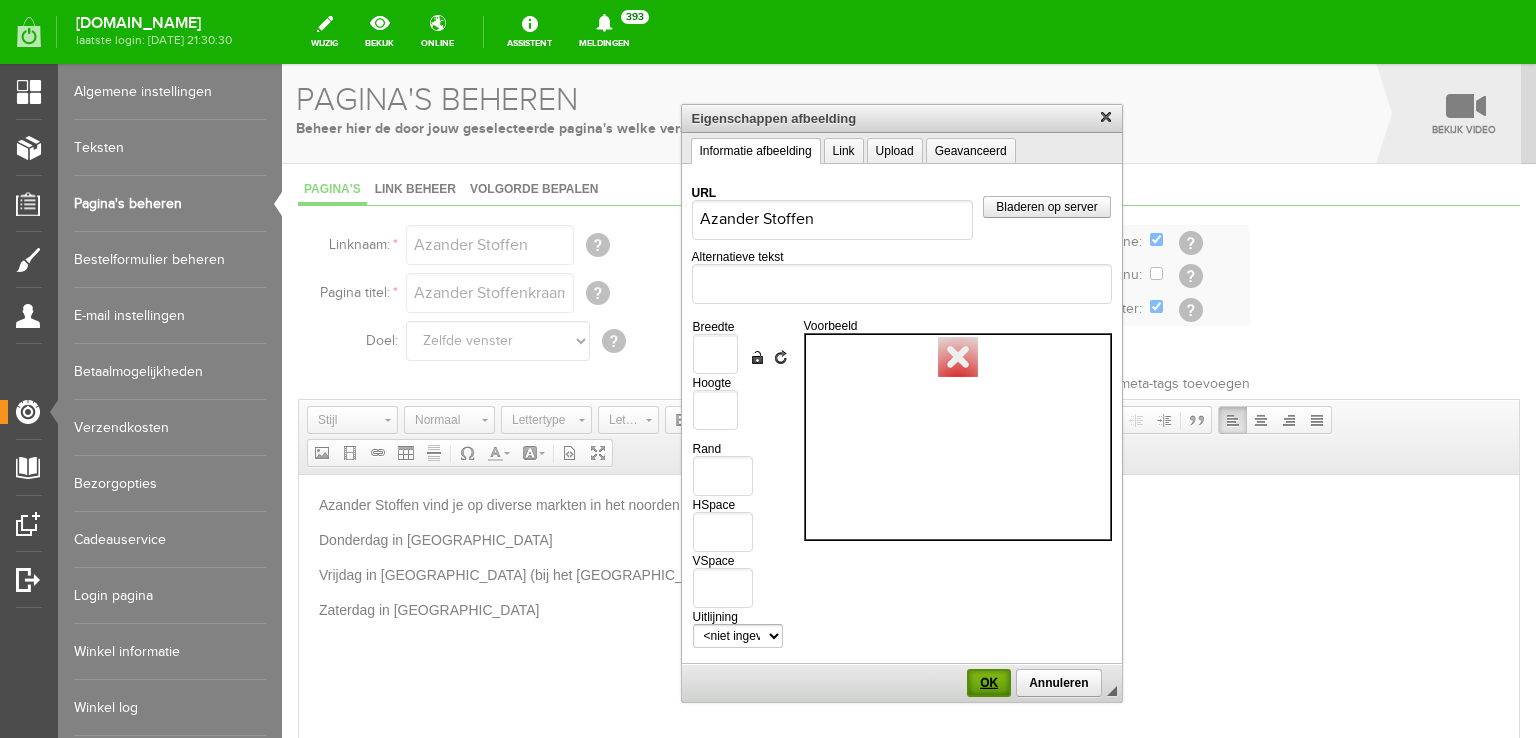 click on "OK" at bounding box center (989, 683) 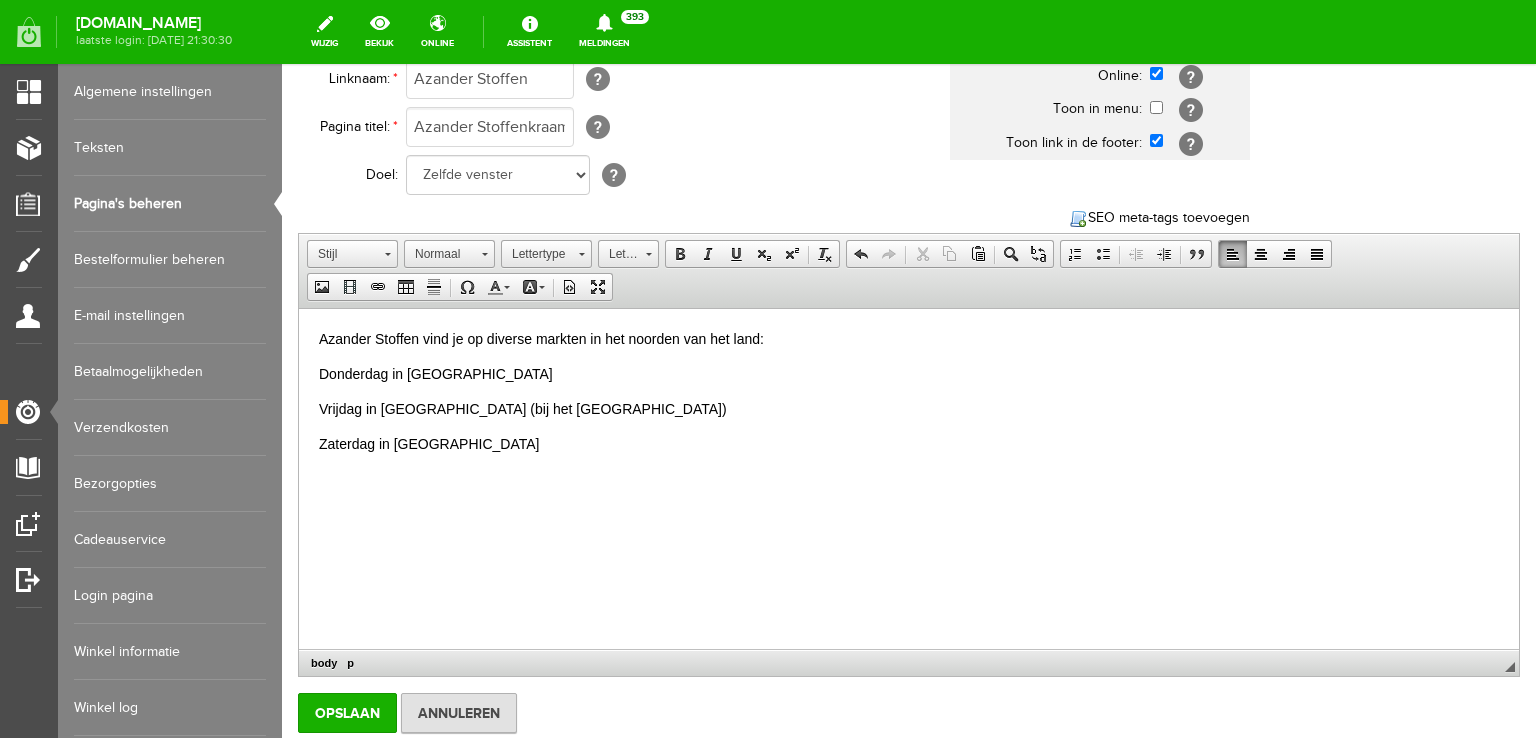 scroll, scrollTop: 167, scrollLeft: 0, axis: vertical 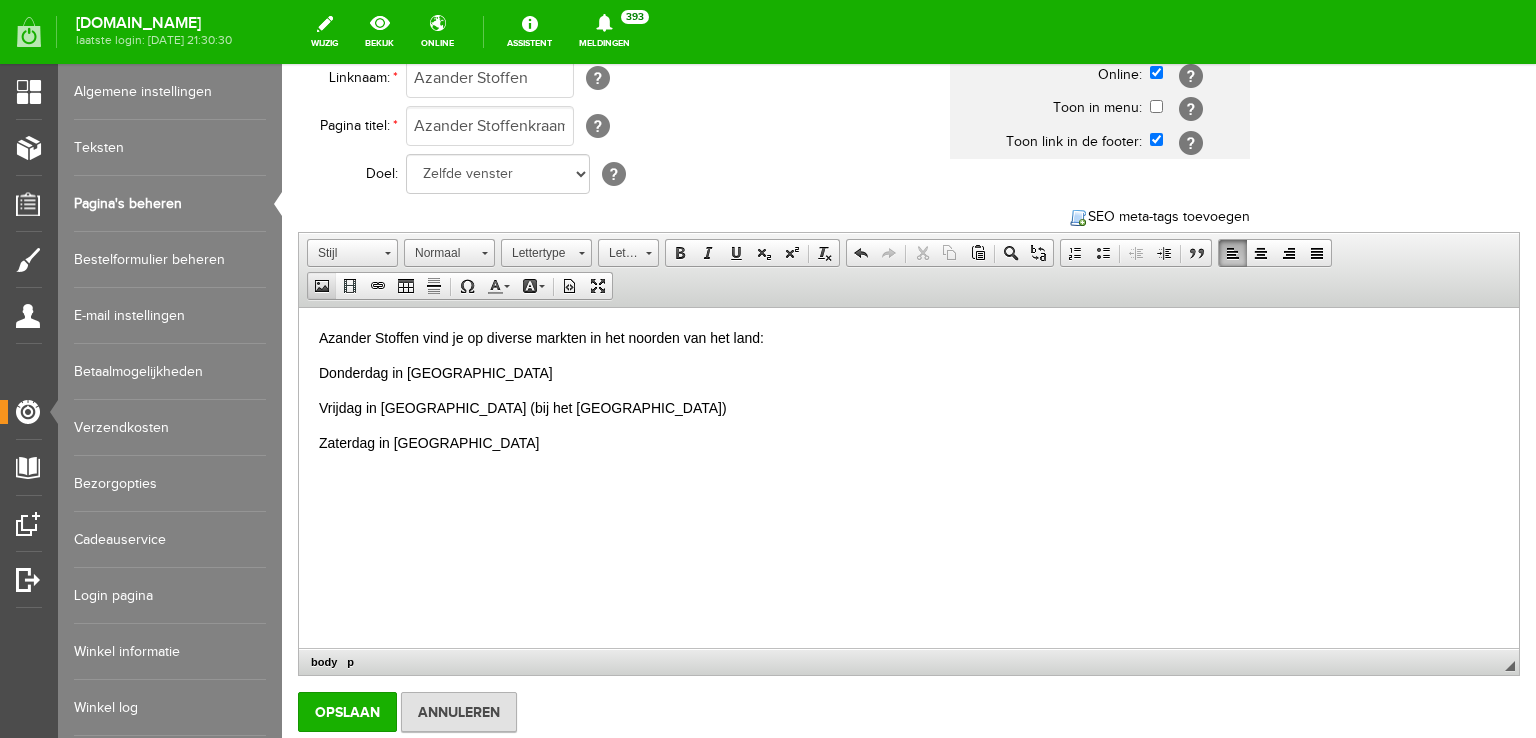 click at bounding box center [322, 286] 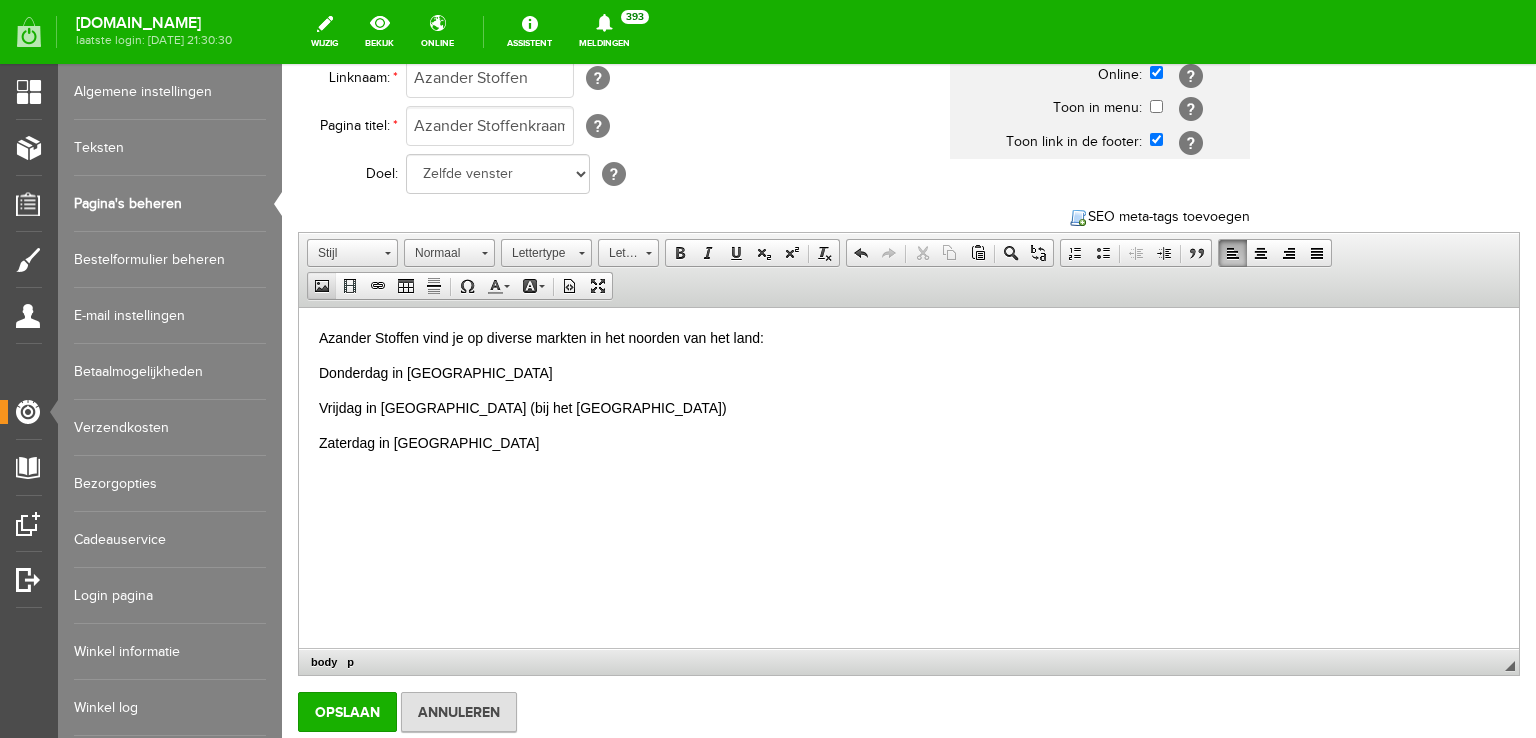 type 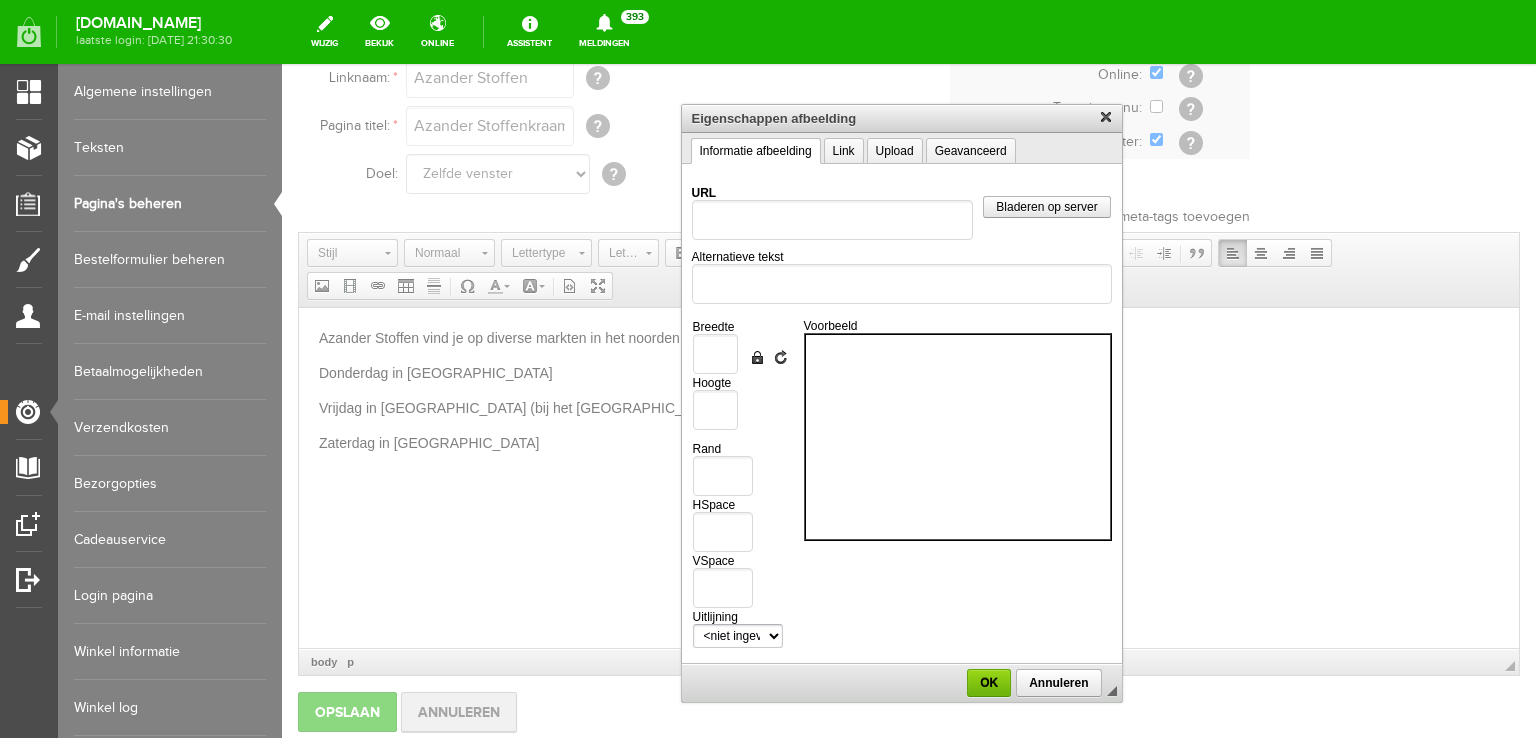 click at bounding box center [901, 401] 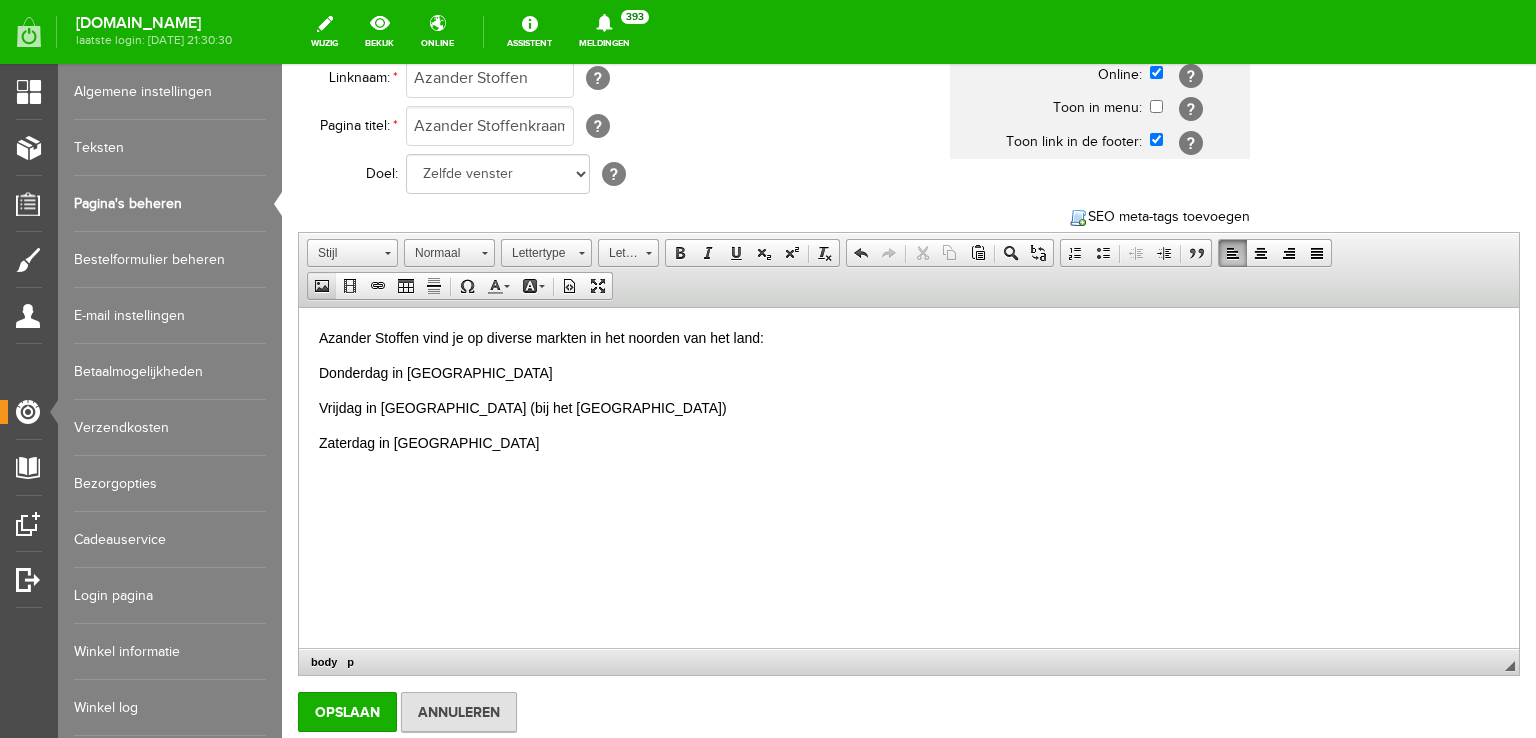 click at bounding box center (322, 286) 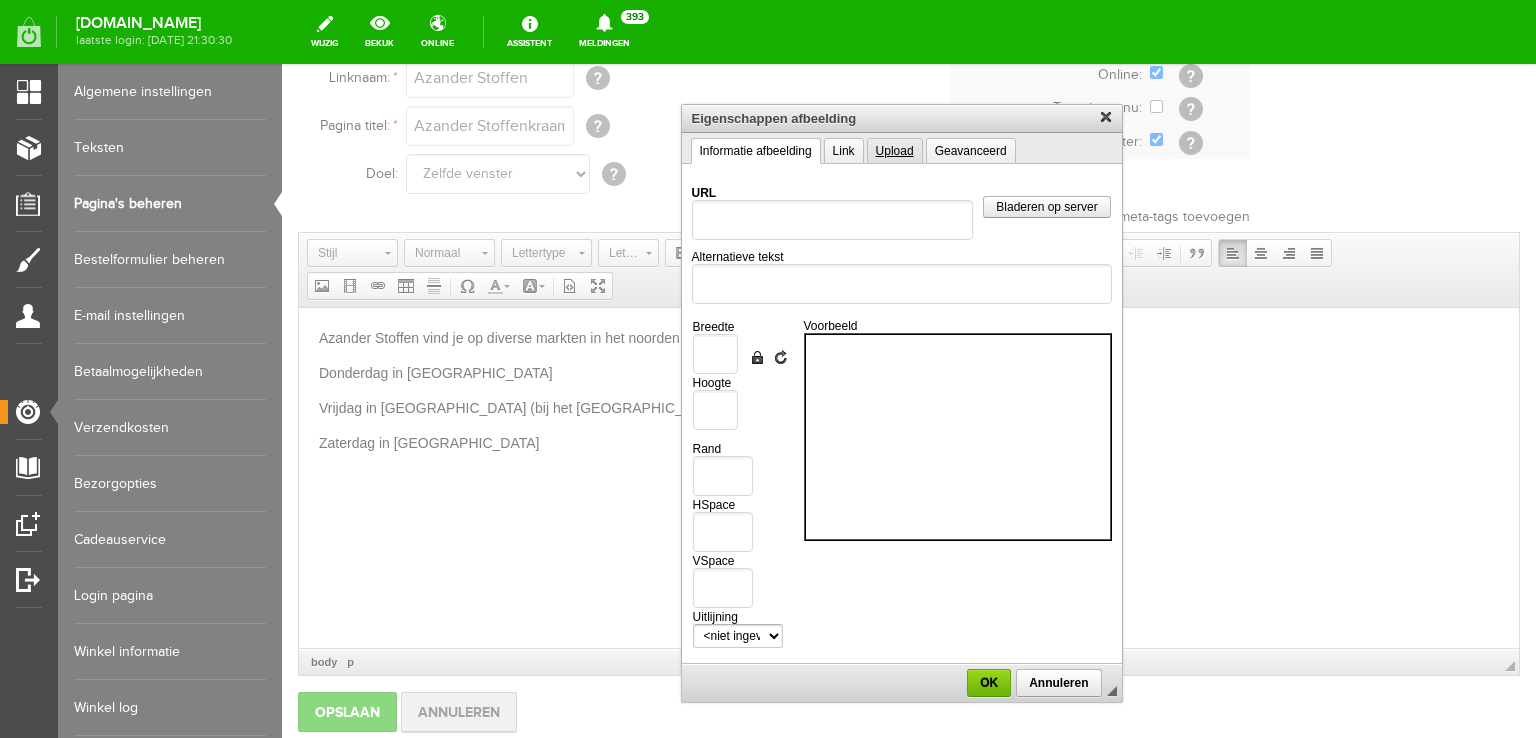 click on "Upload" at bounding box center (895, 151) 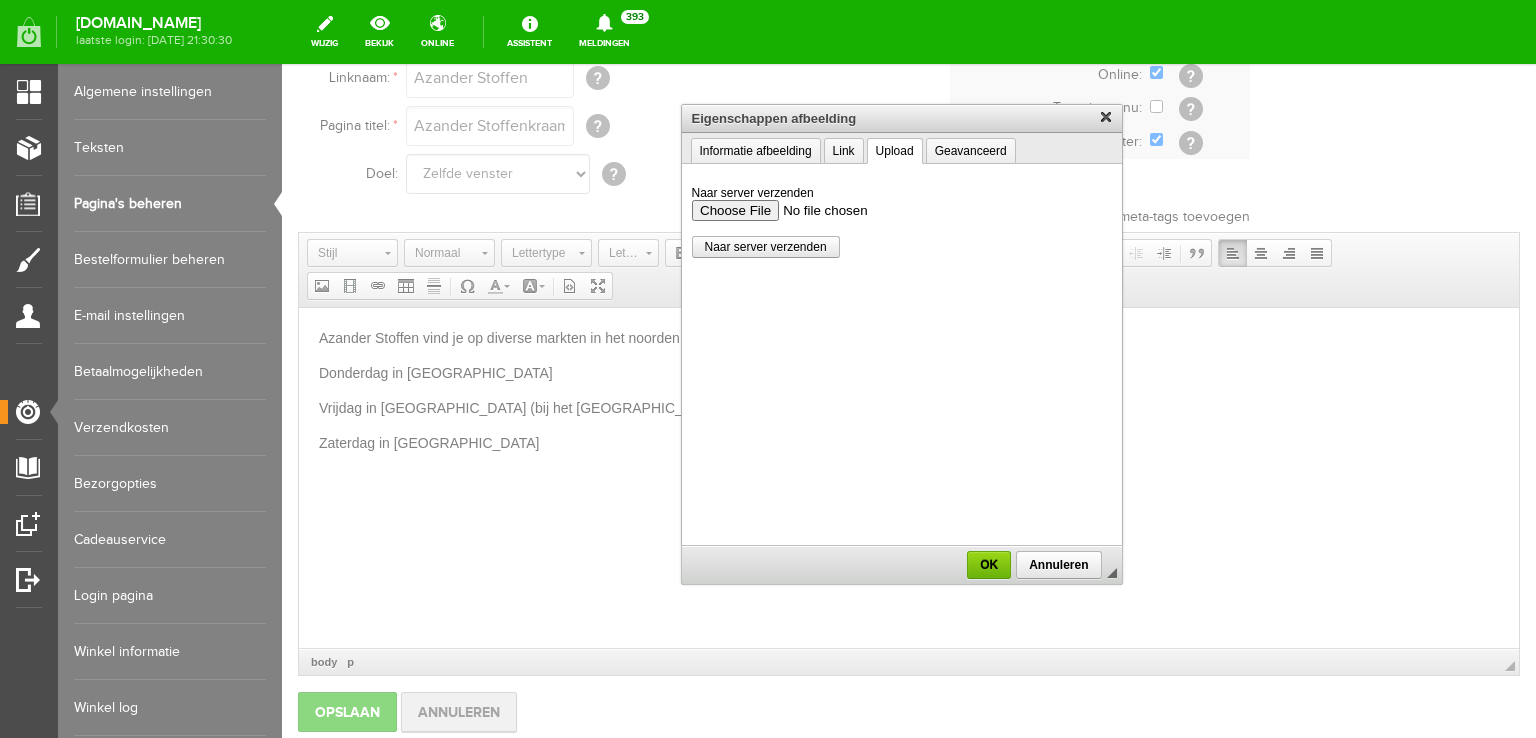 click on "Naar server verzenden" at bounding box center (901, 209) 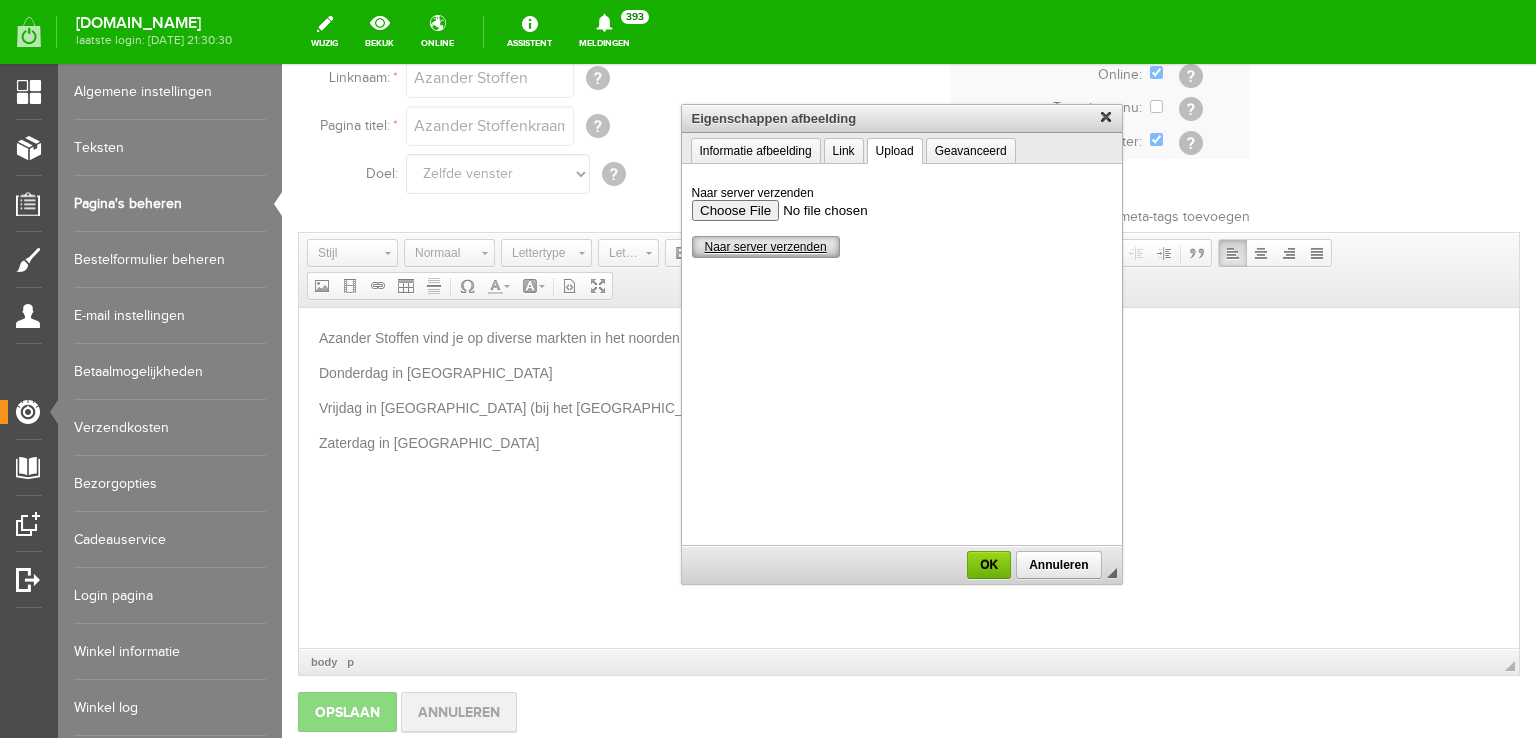 click on "Naar server verzenden" at bounding box center [766, 247] 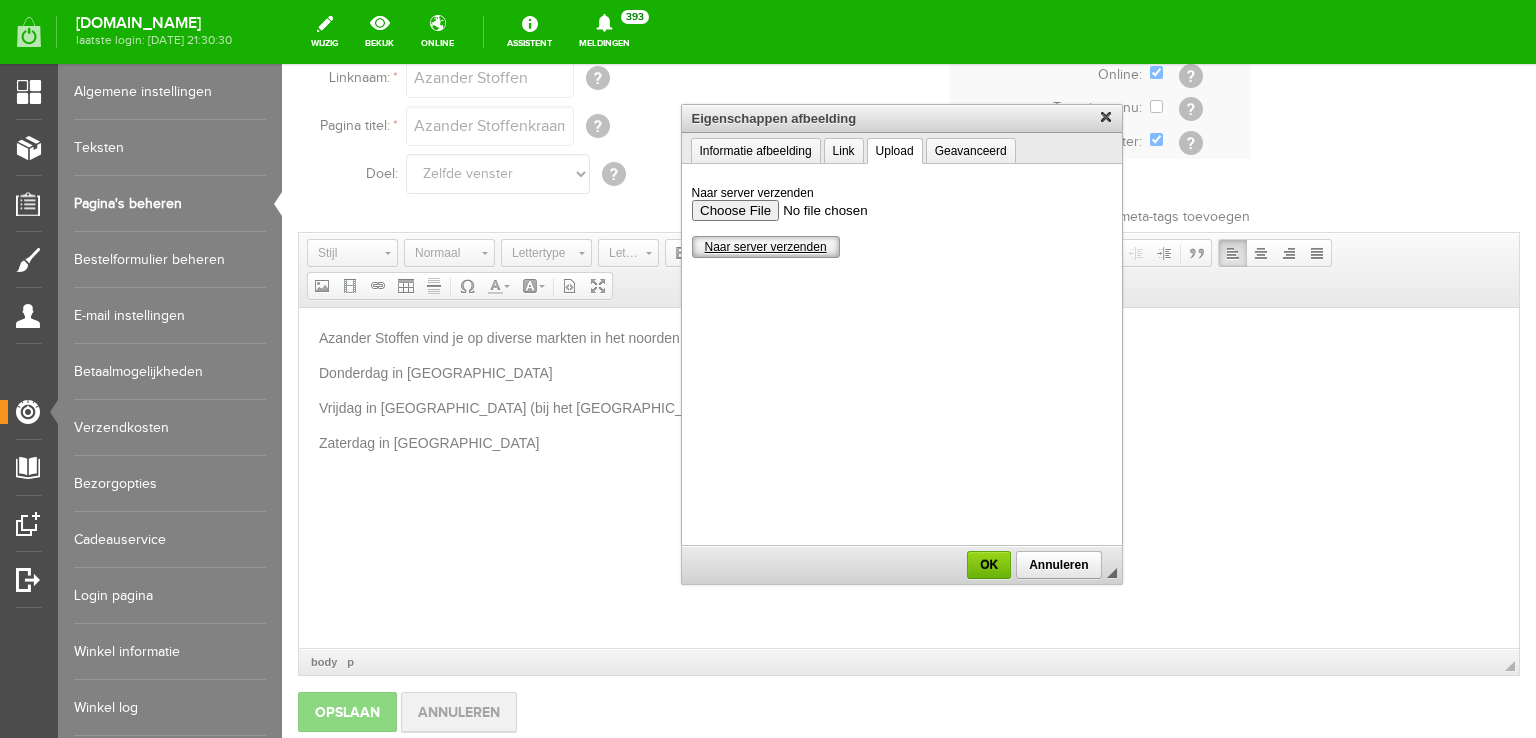 type on "/upload/14139/azander-stoffen(1).png" 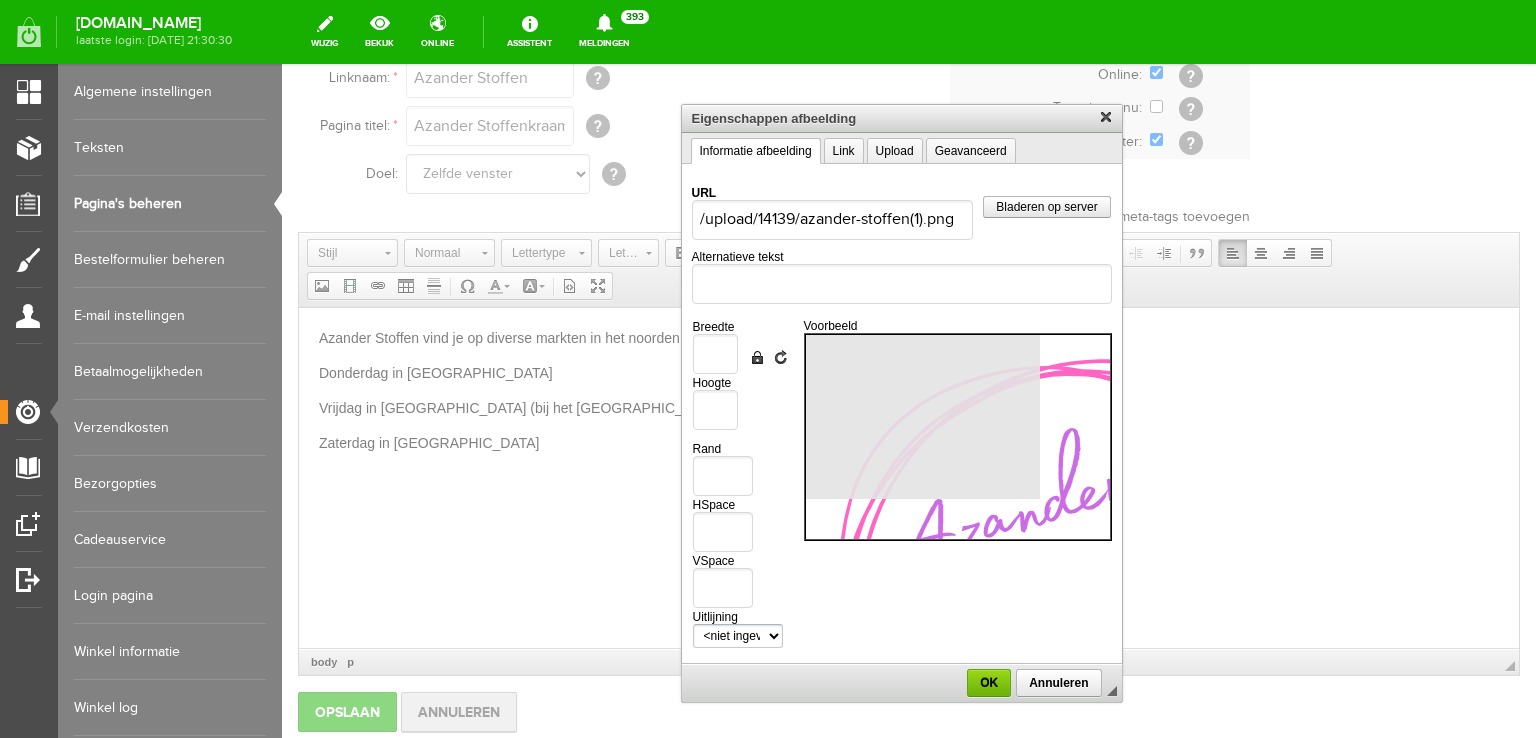 scroll, scrollTop: 0, scrollLeft: 0, axis: both 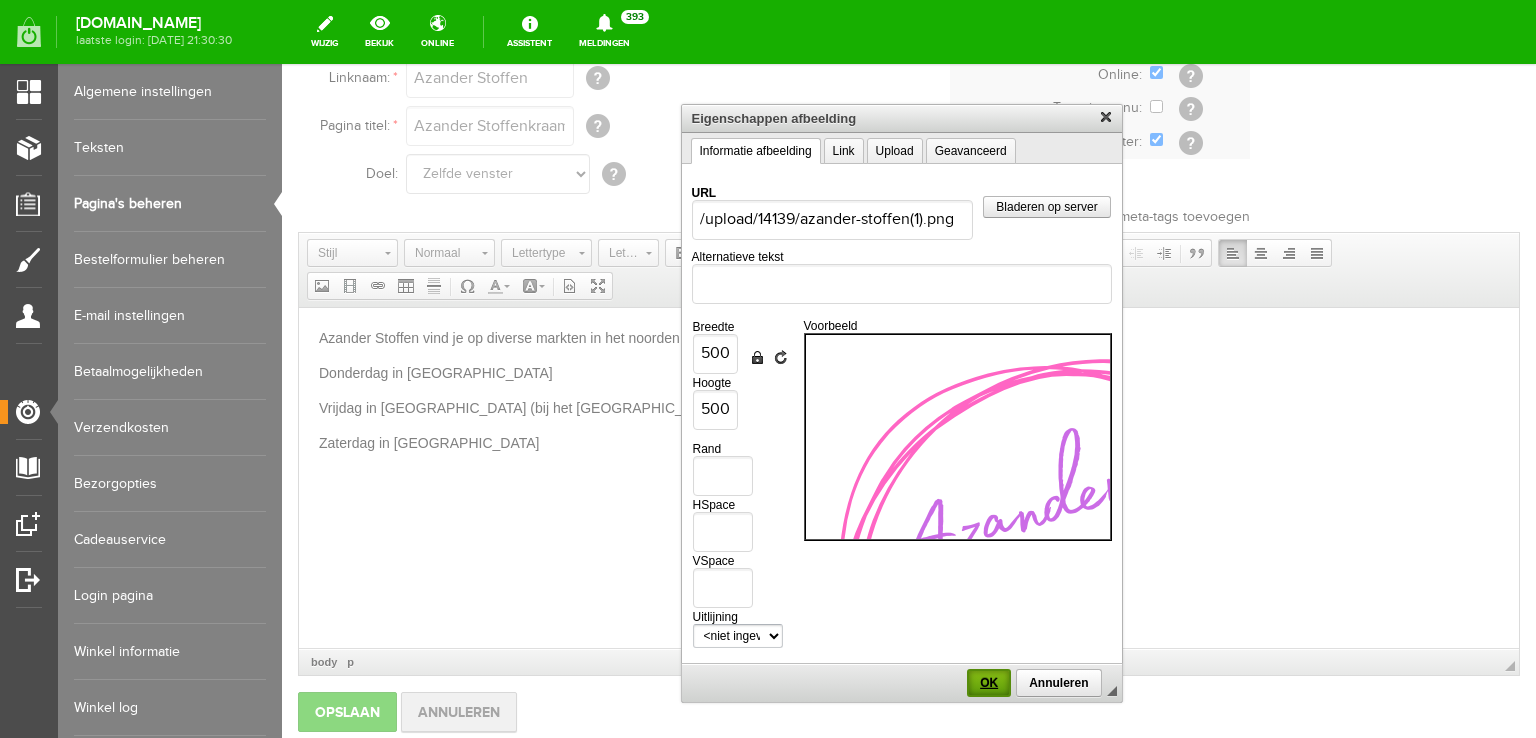 click on "OK" at bounding box center [989, 683] 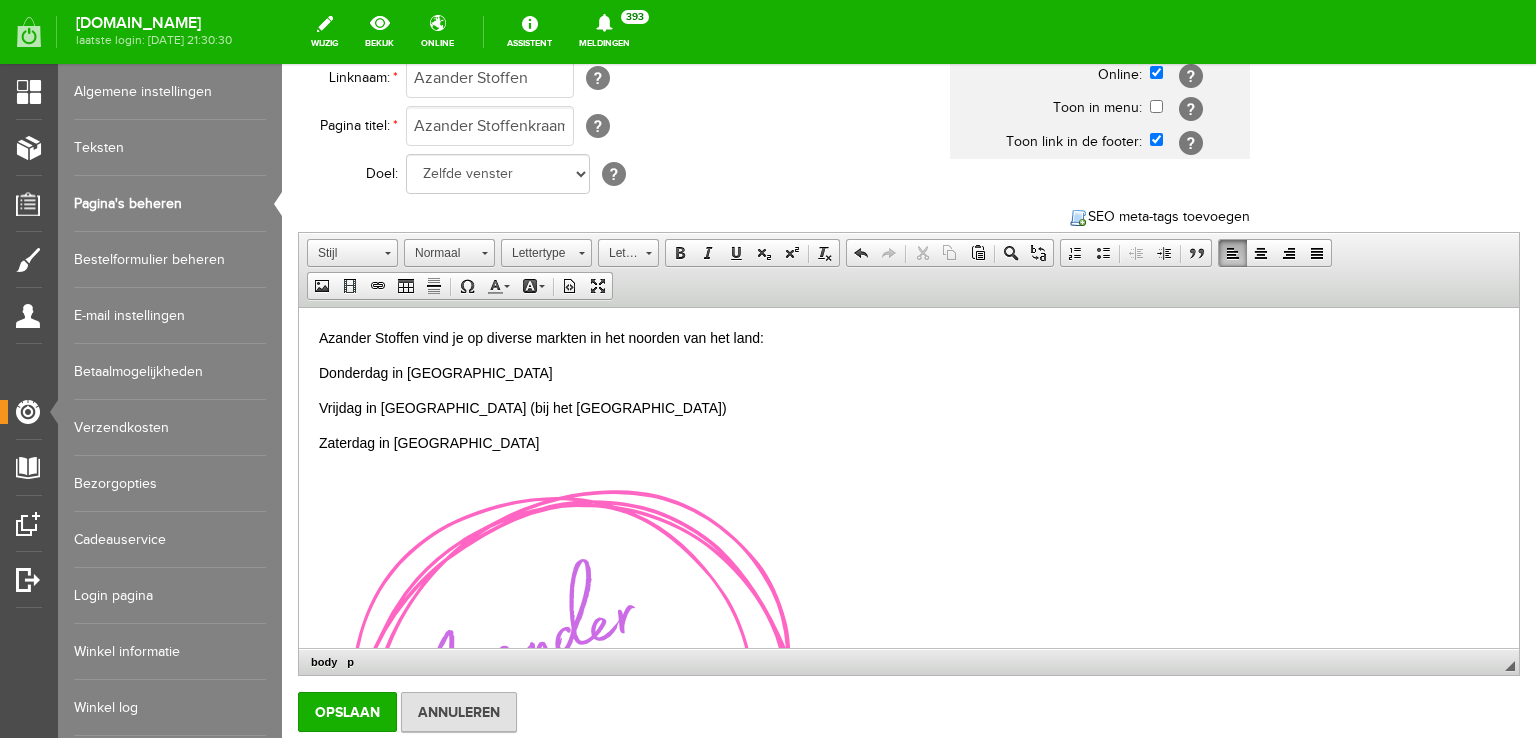 scroll, scrollTop: 323, scrollLeft: 0, axis: vertical 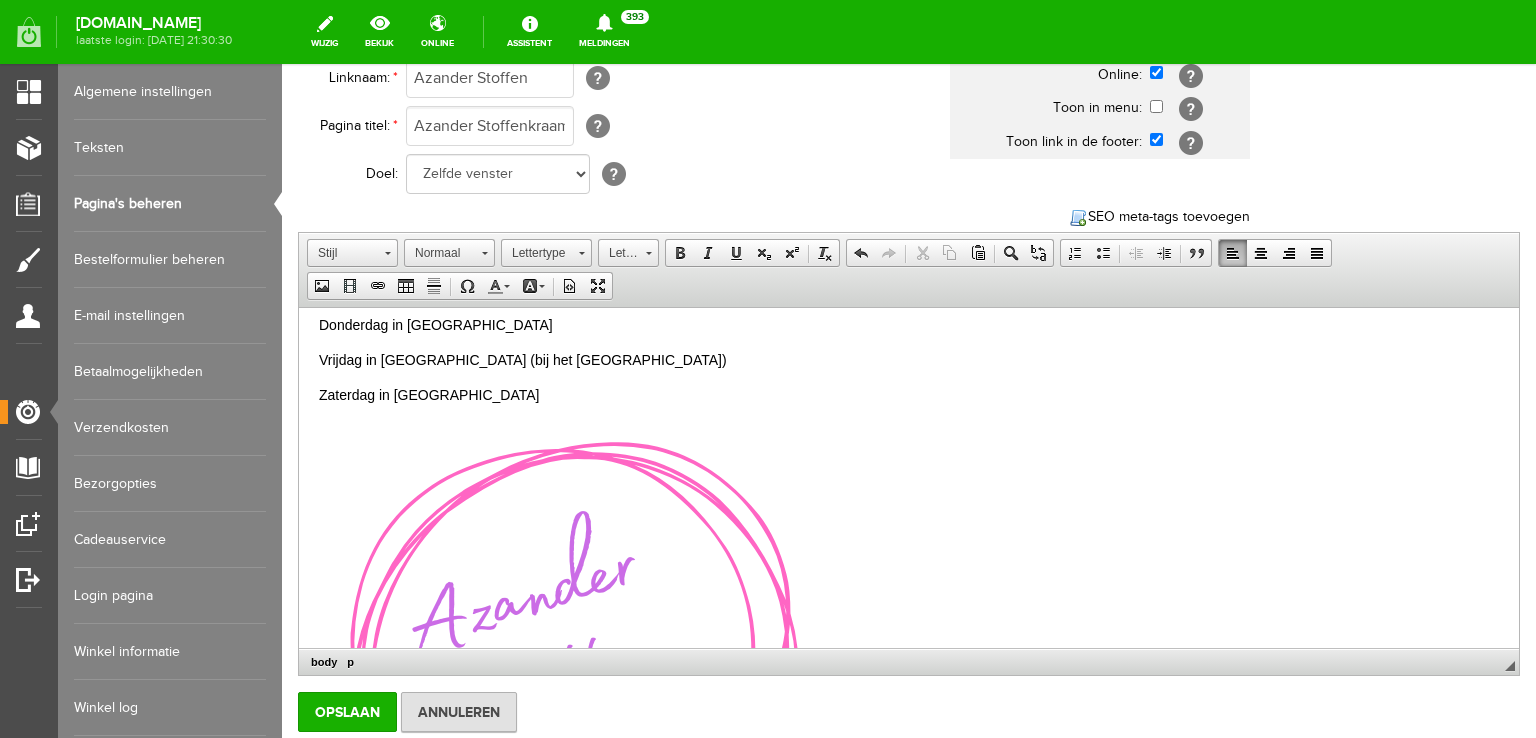 click at bounding box center (569, 670) 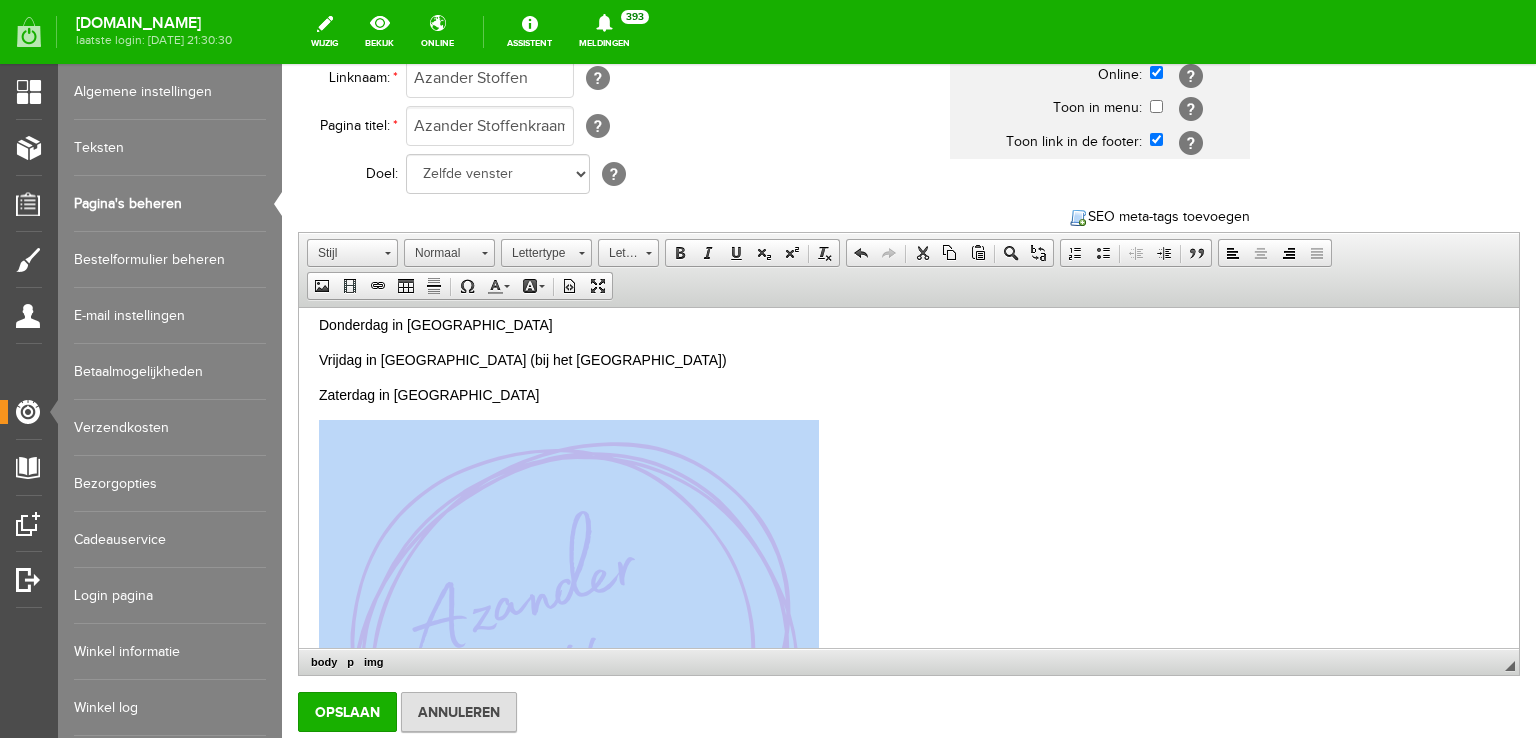 click on "​" at bounding box center (909, 673) 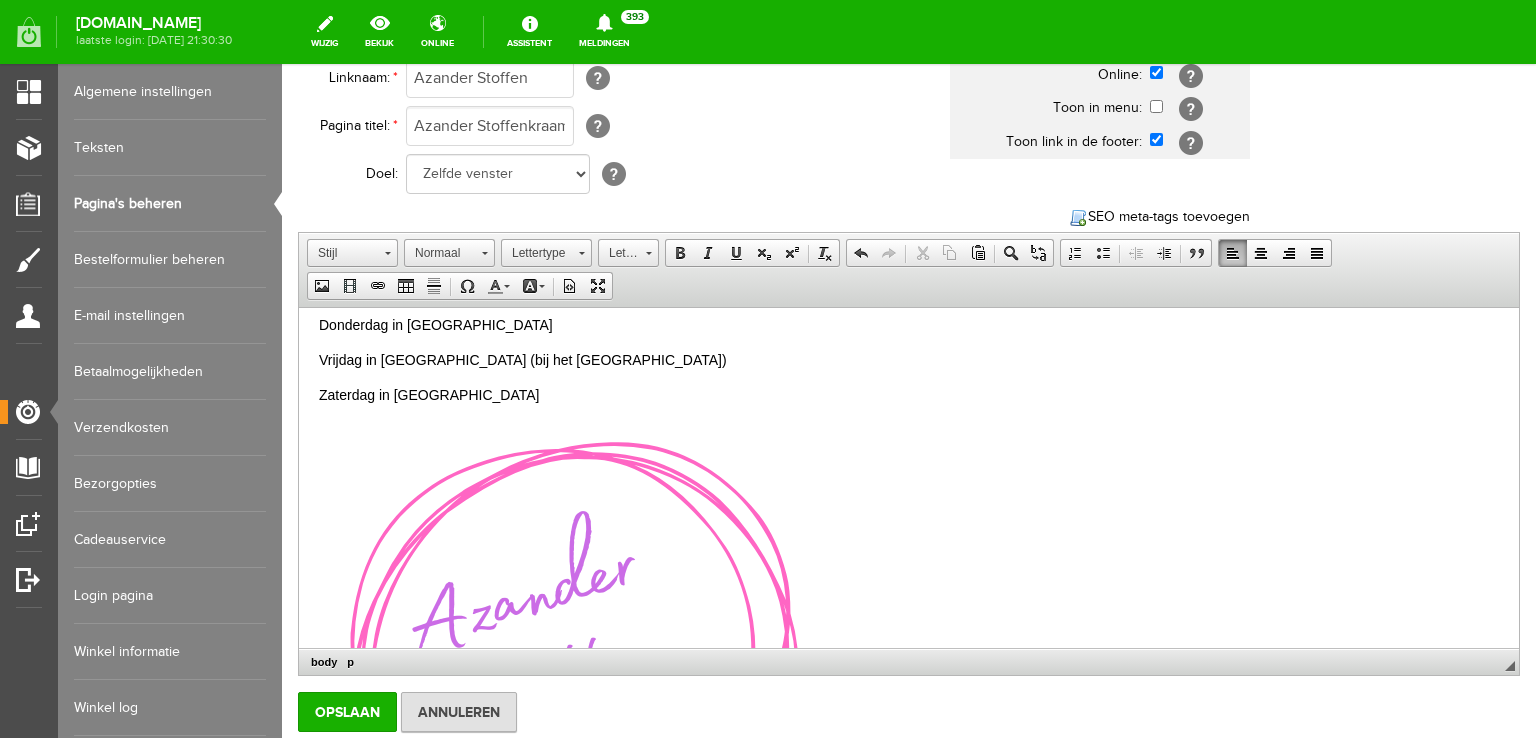 click at bounding box center [909, 673] 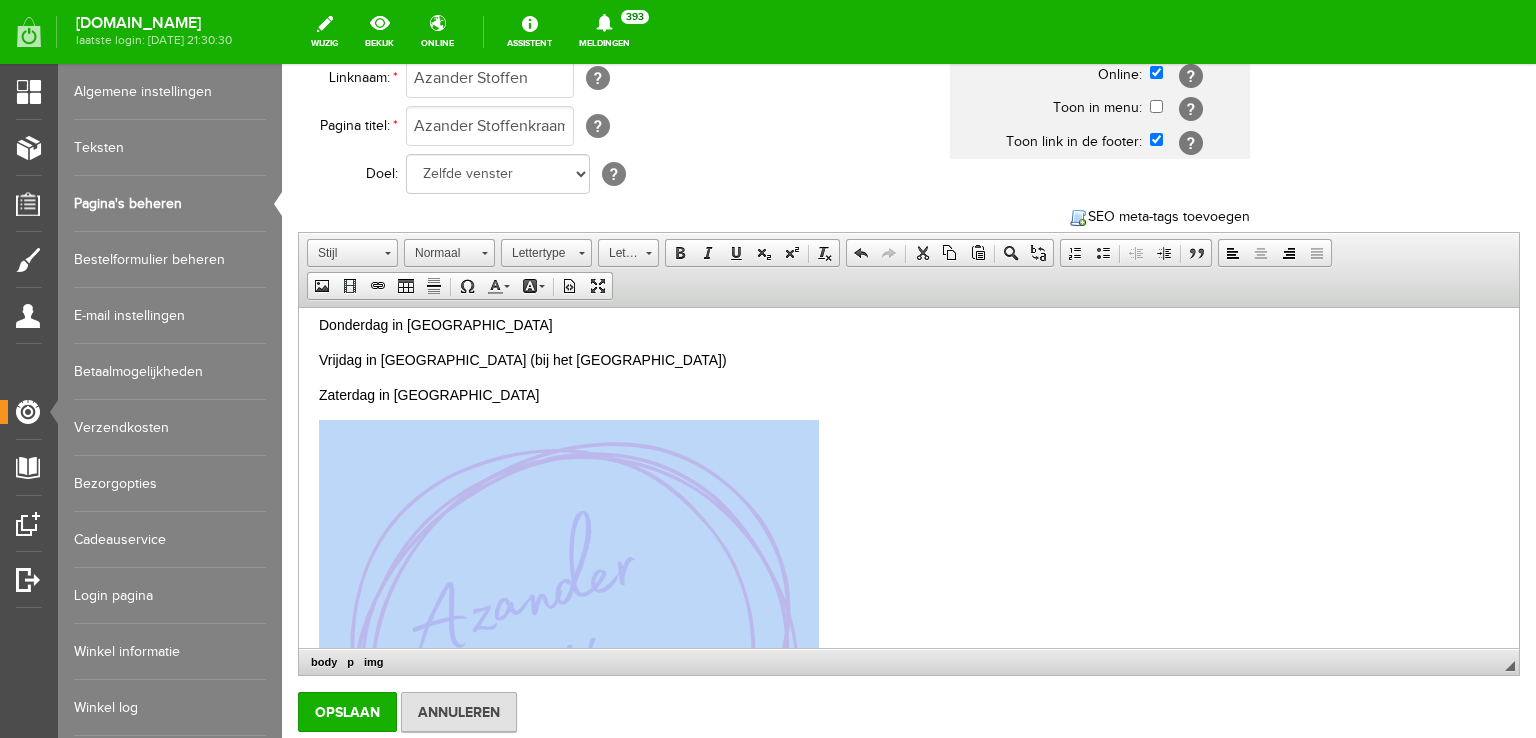 click at bounding box center [909, 673] 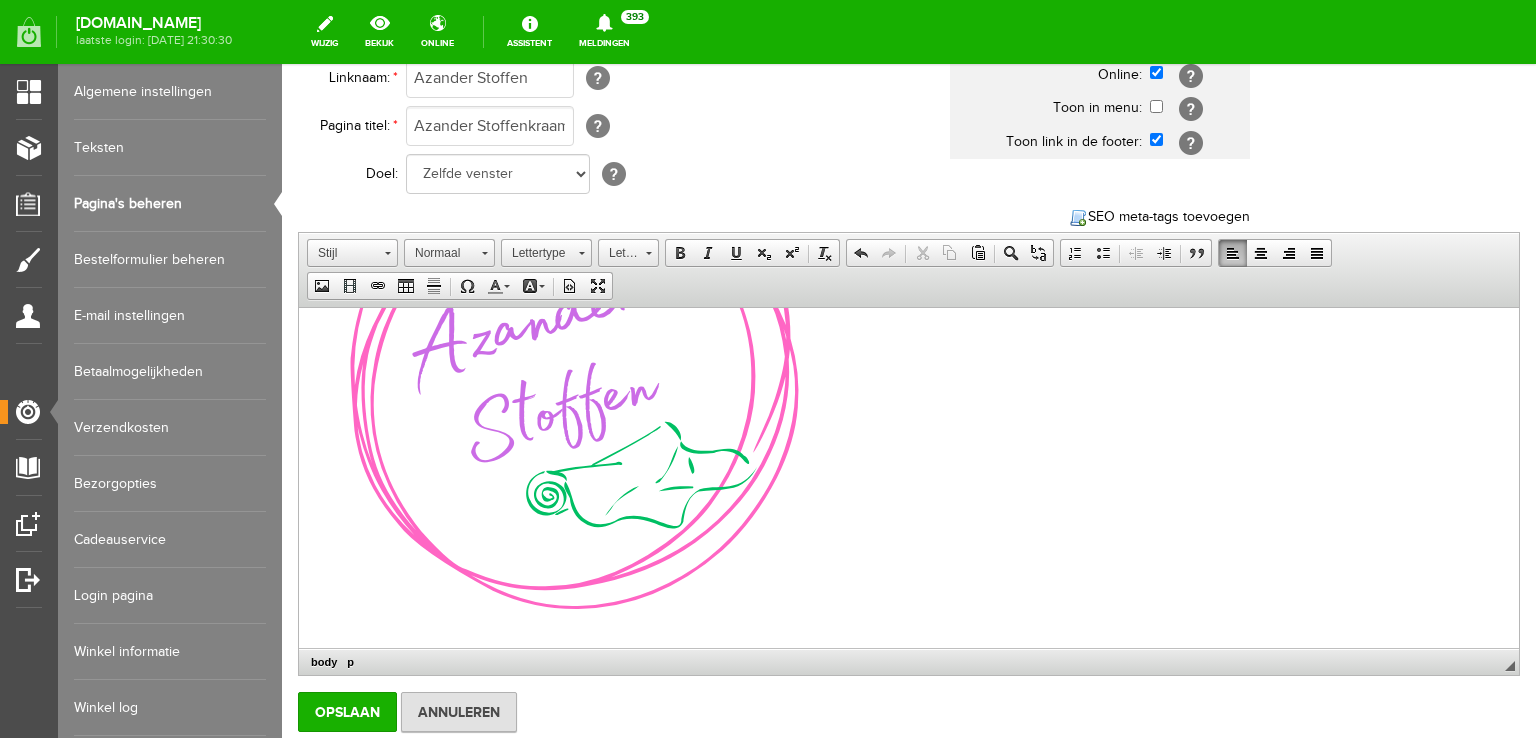 scroll, scrollTop: 358, scrollLeft: 0, axis: vertical 